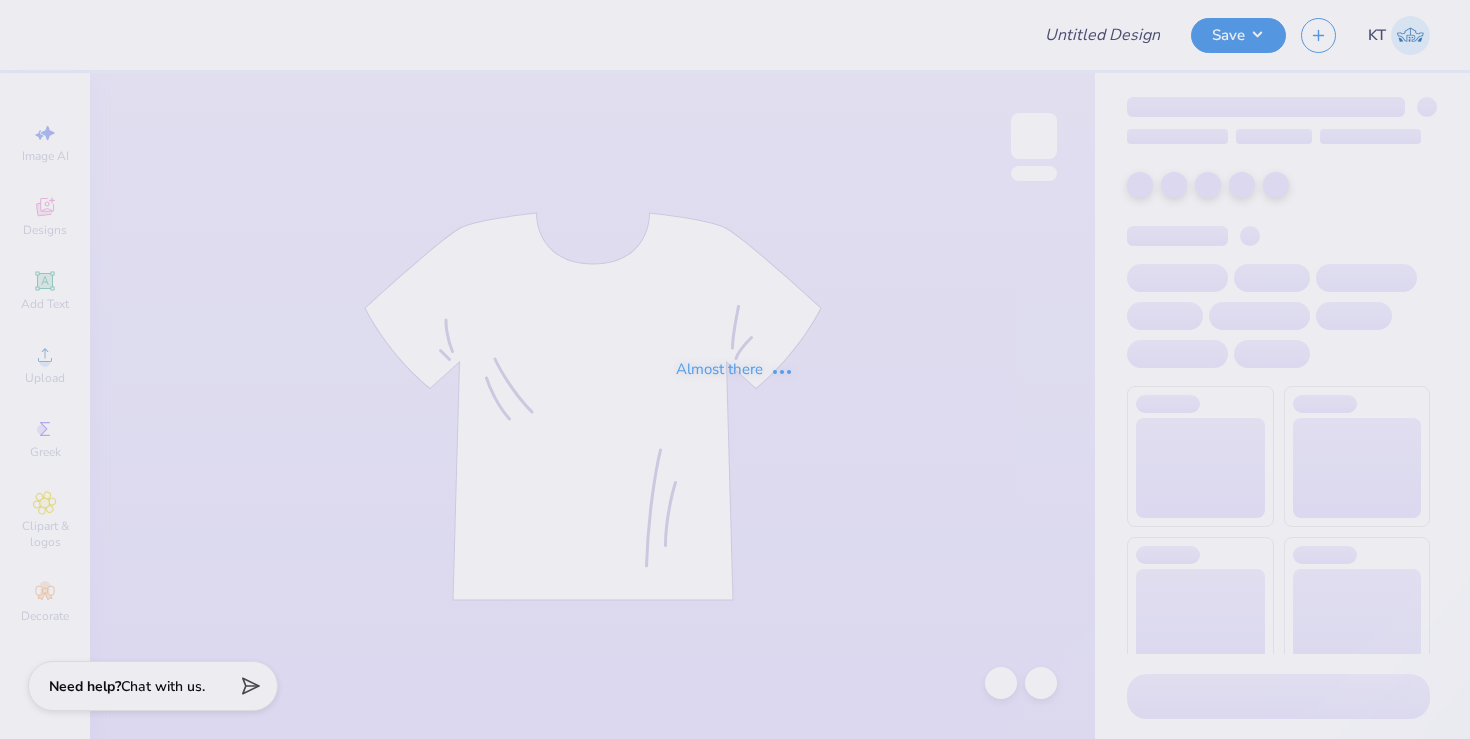 scroll, scrollTop: 0, scrollLeft: 0, axis: both 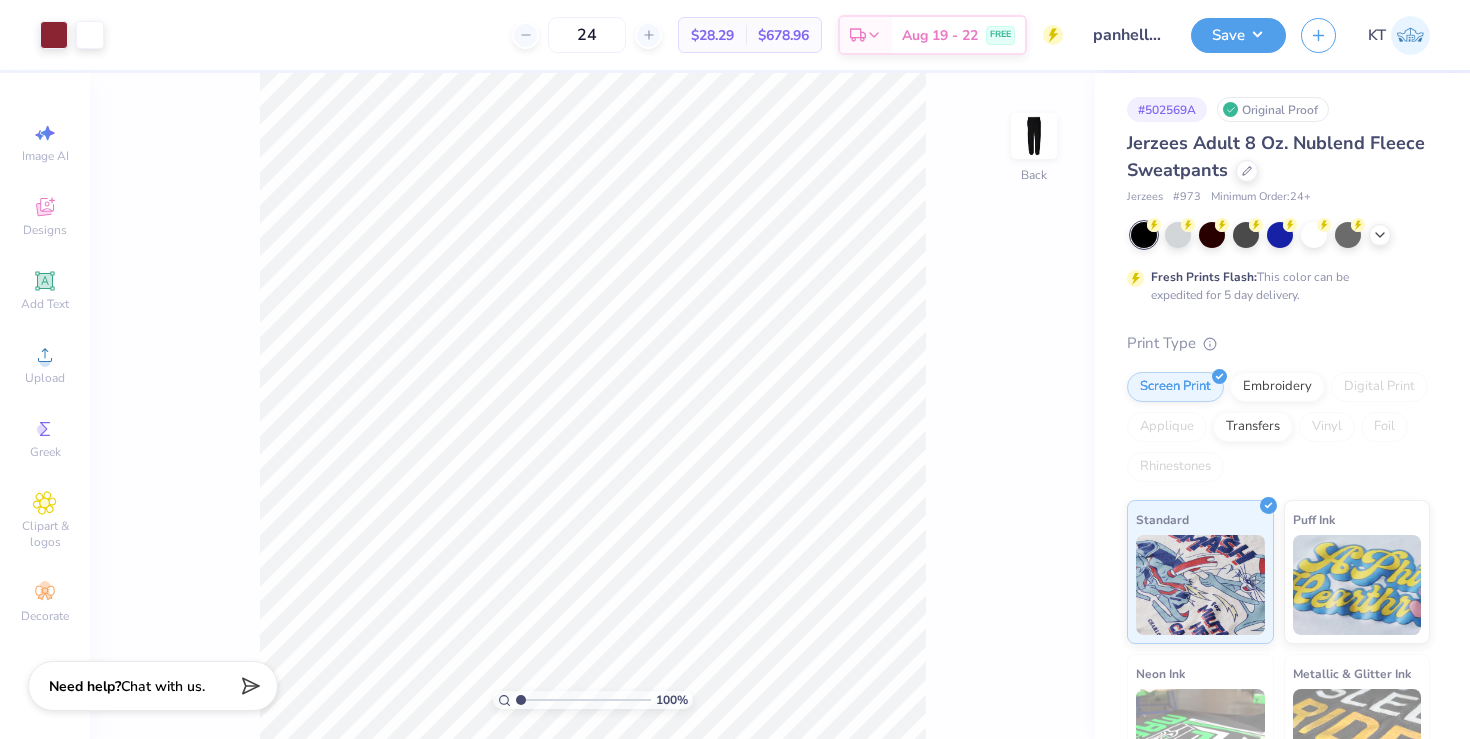 click on "Jerzees Adult 8 Oz. Nublend Fleece Sweatpants" at bounding box center (1278, 157) 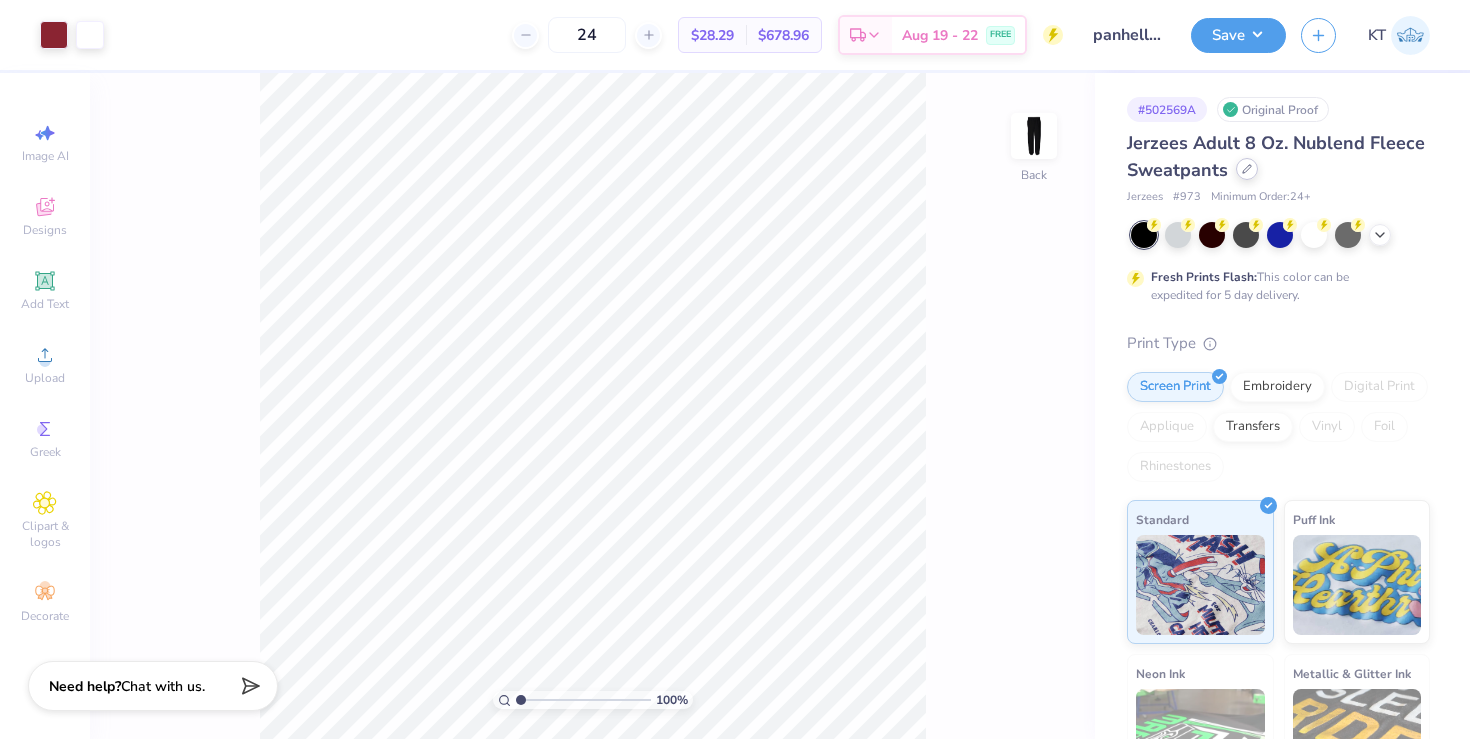 click at bounding box center [1247, 169] 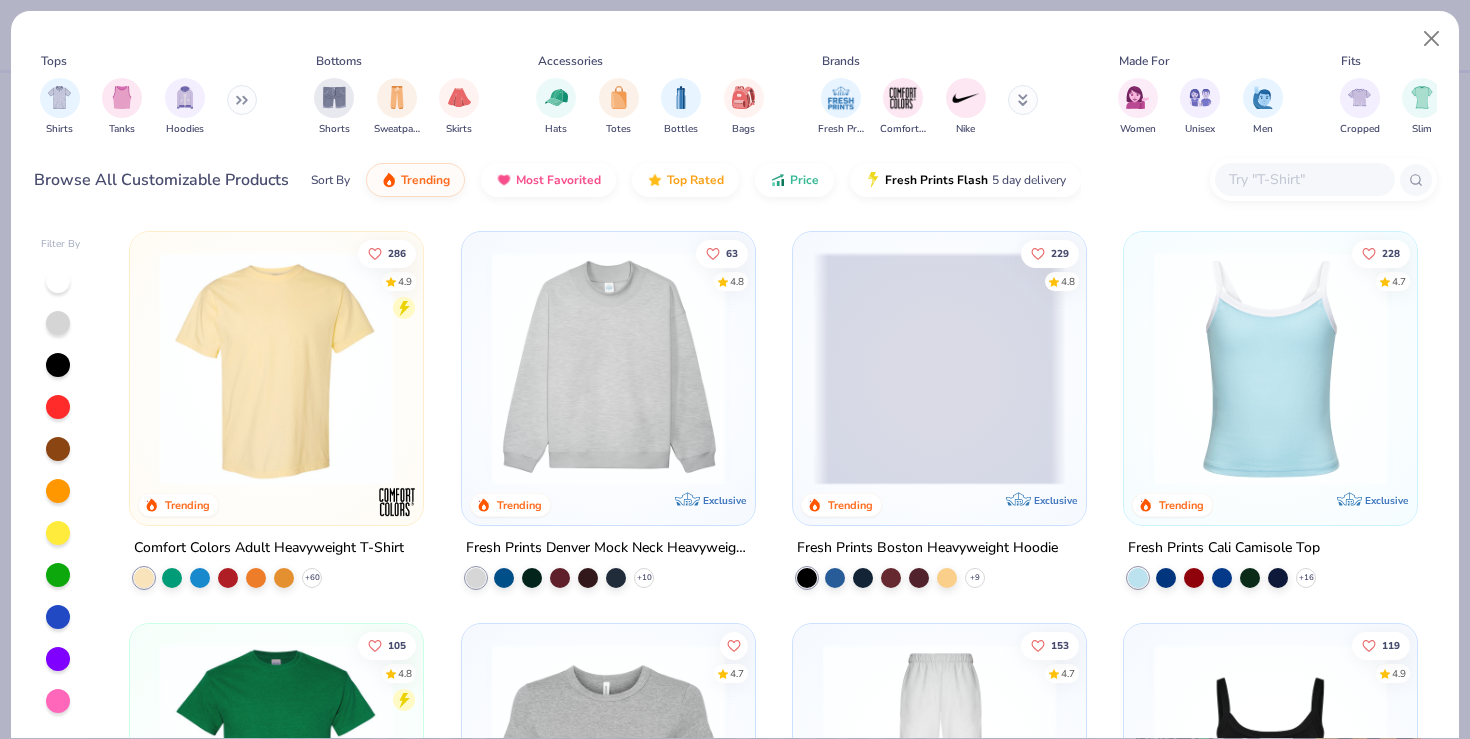 click at bounding box center (1304, 179) 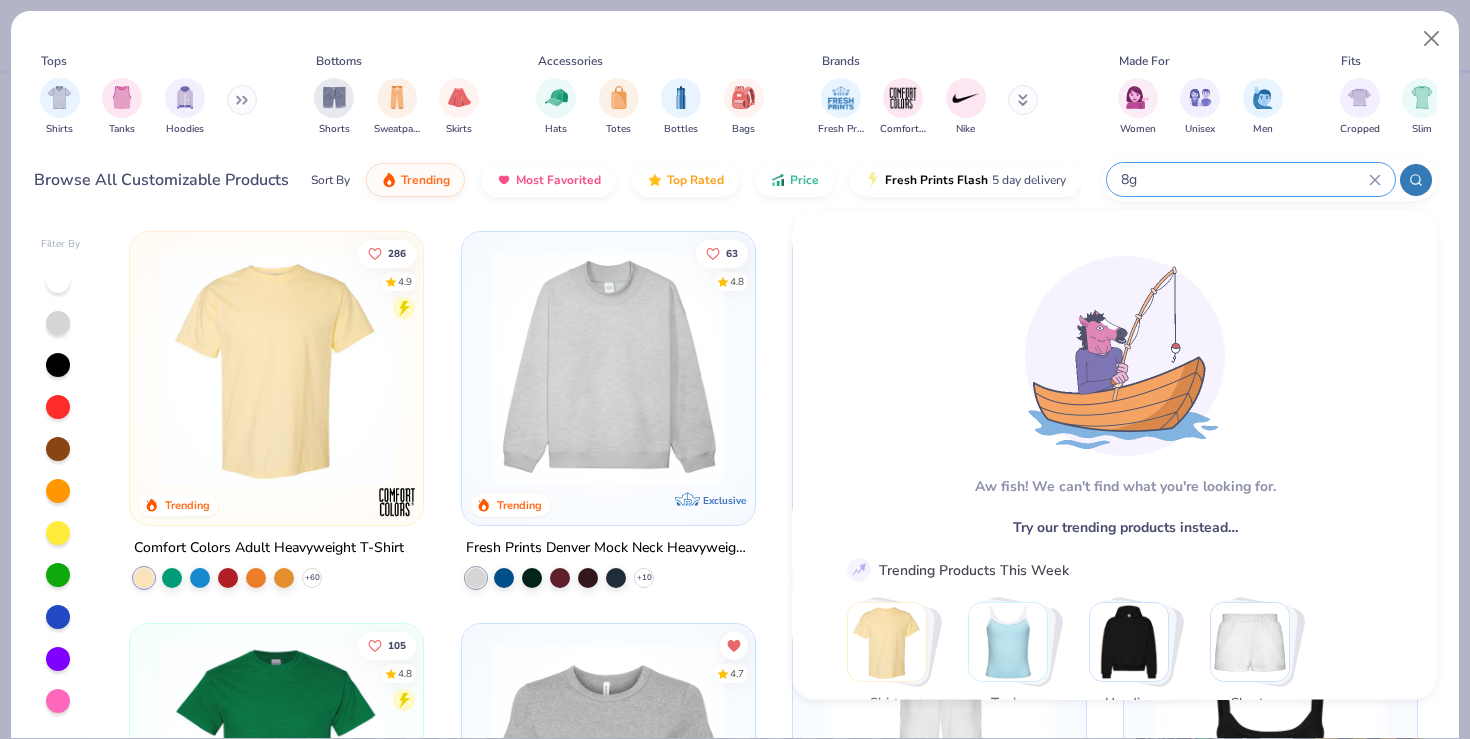 type on "8" 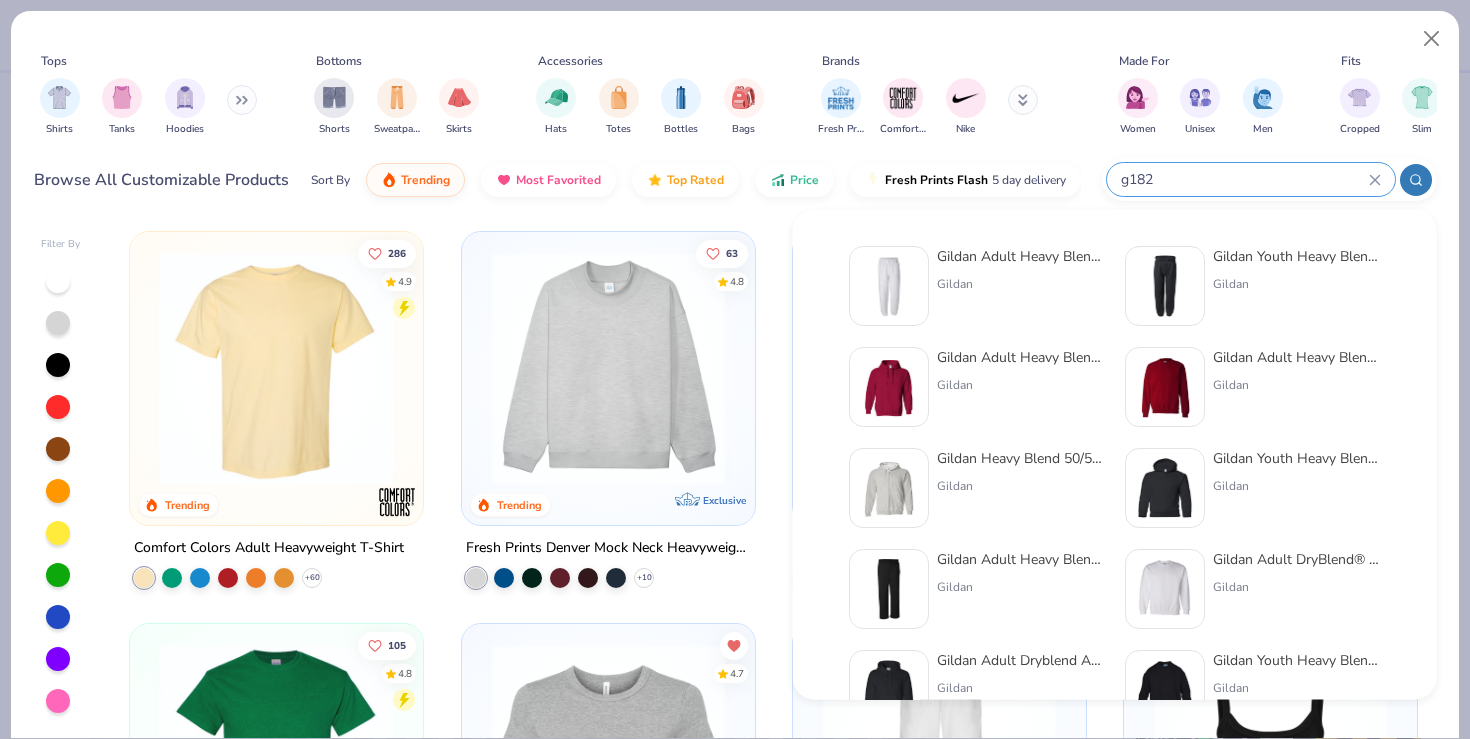type on "g182" 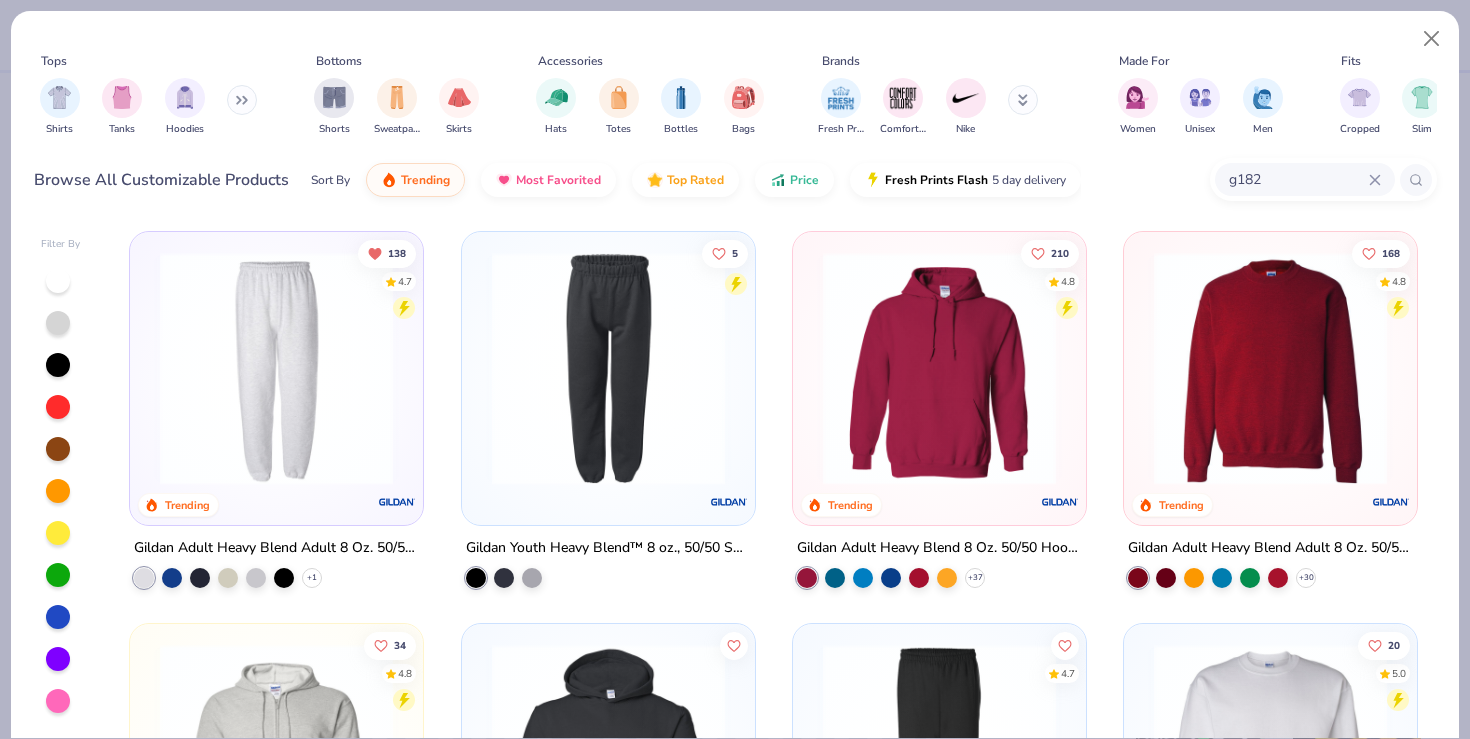 click at bounding box center (276, 368) 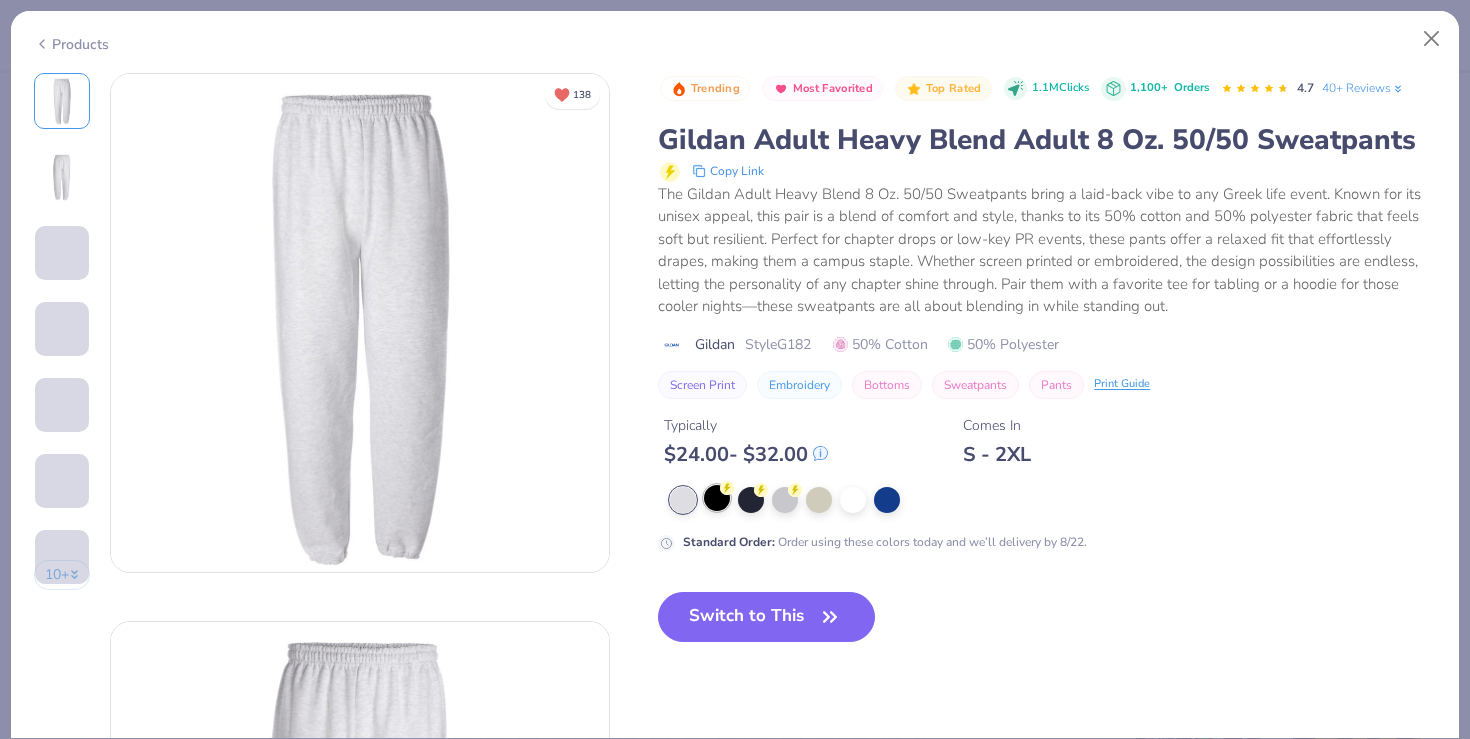 click at bounding box center (717, 498) 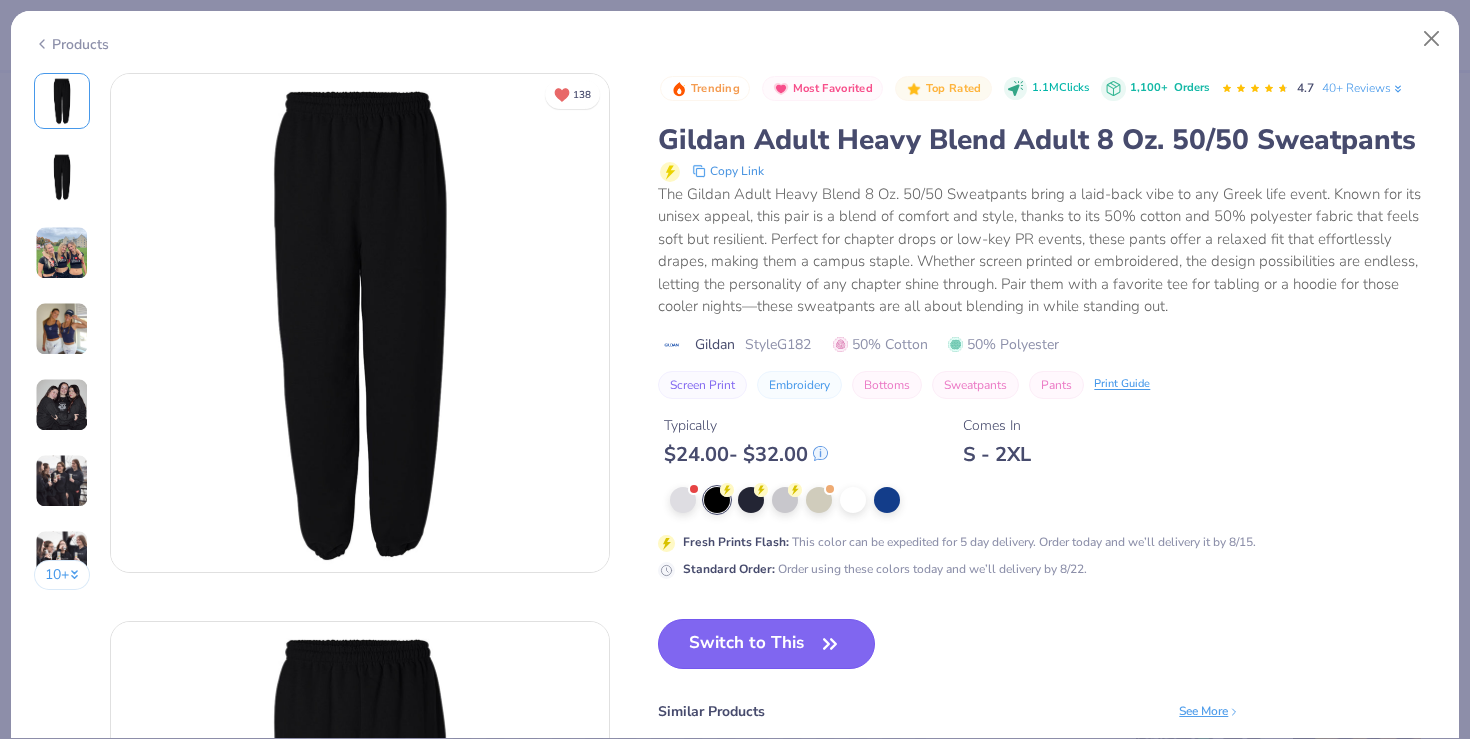 click on "Switch to This" at bounding box center [766, 644] 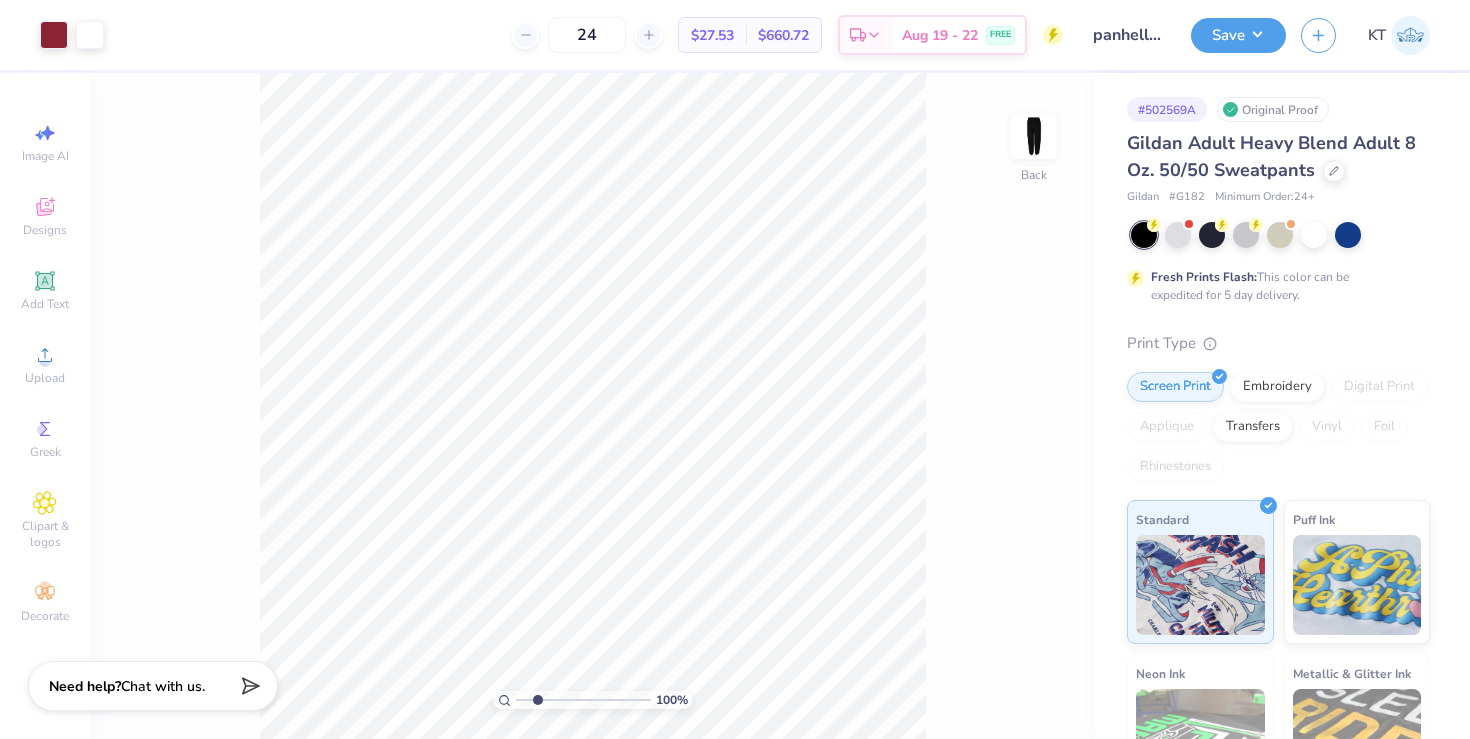type on "2.27" 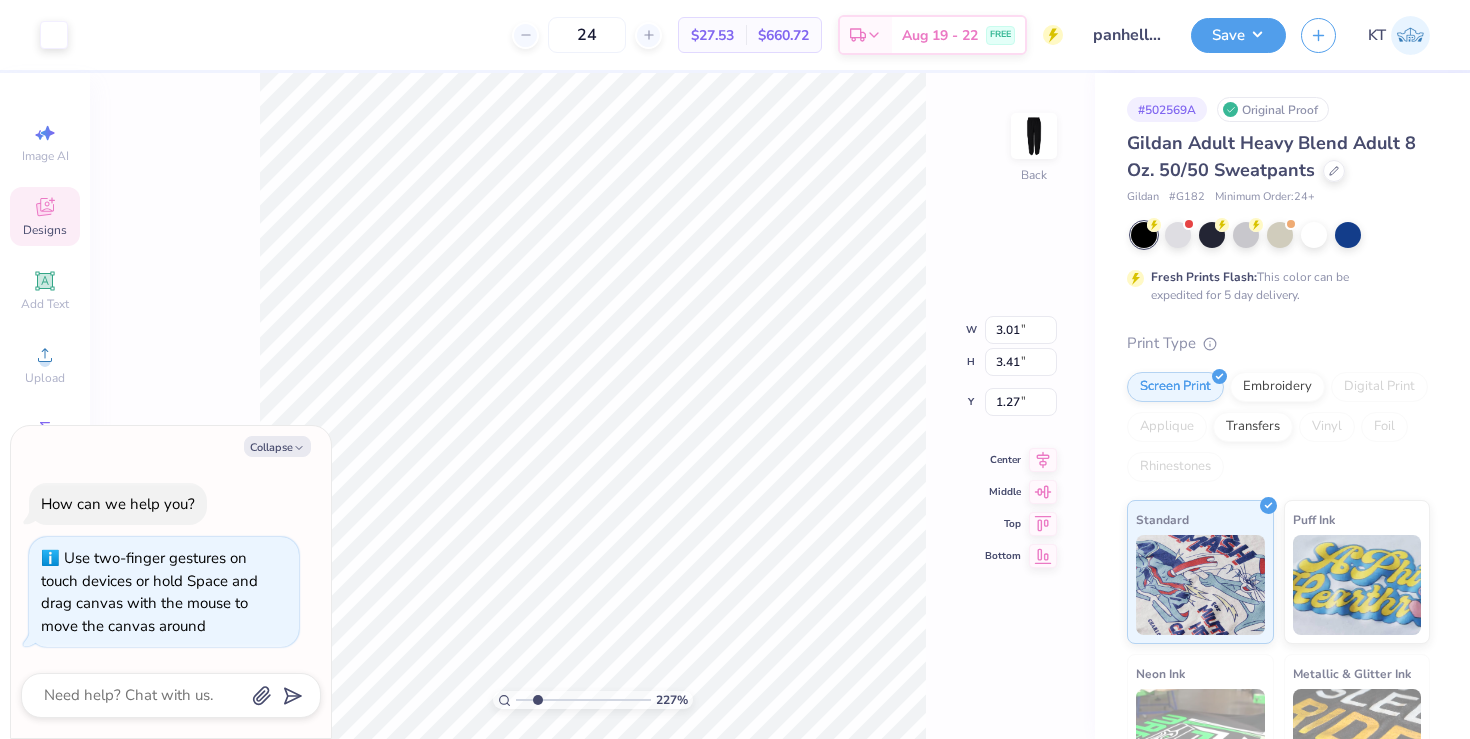 type on "x" 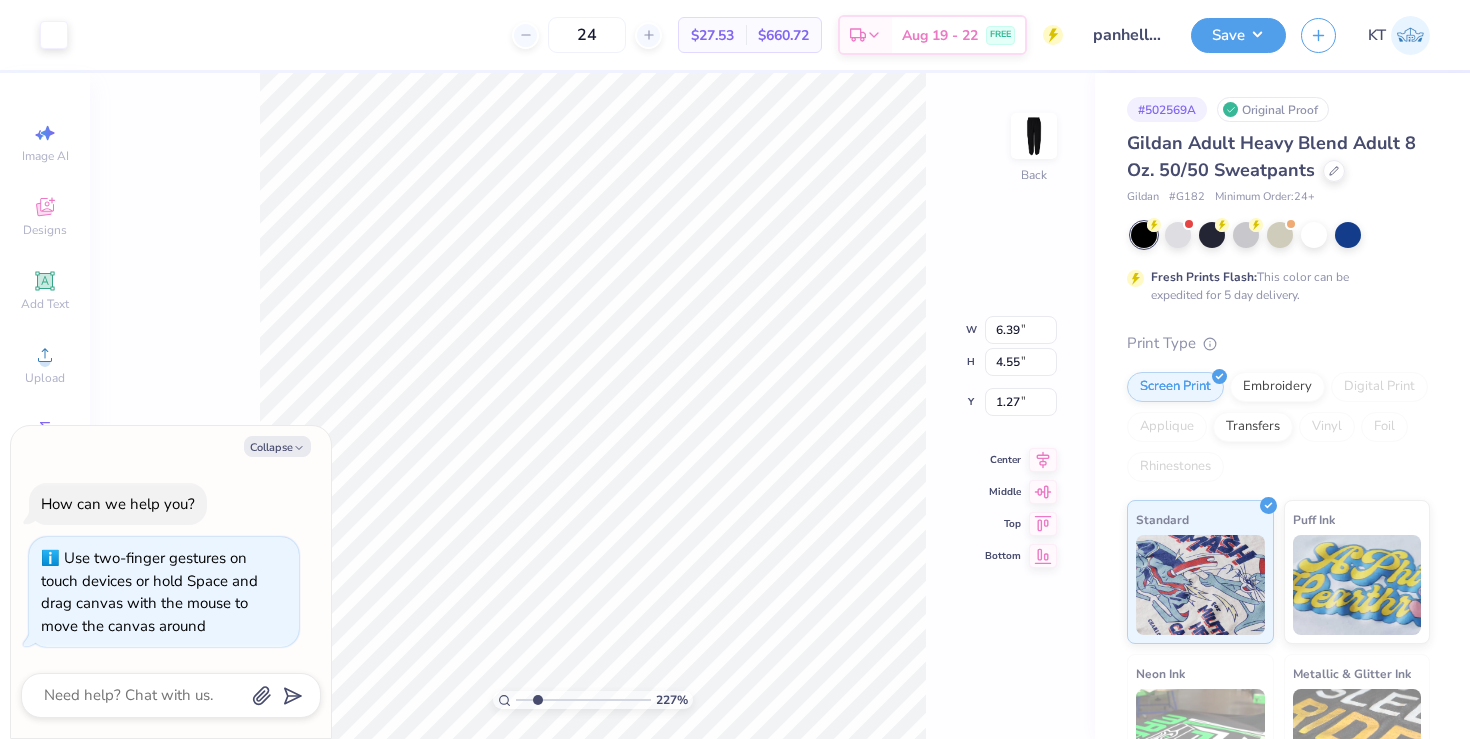 type on "x" 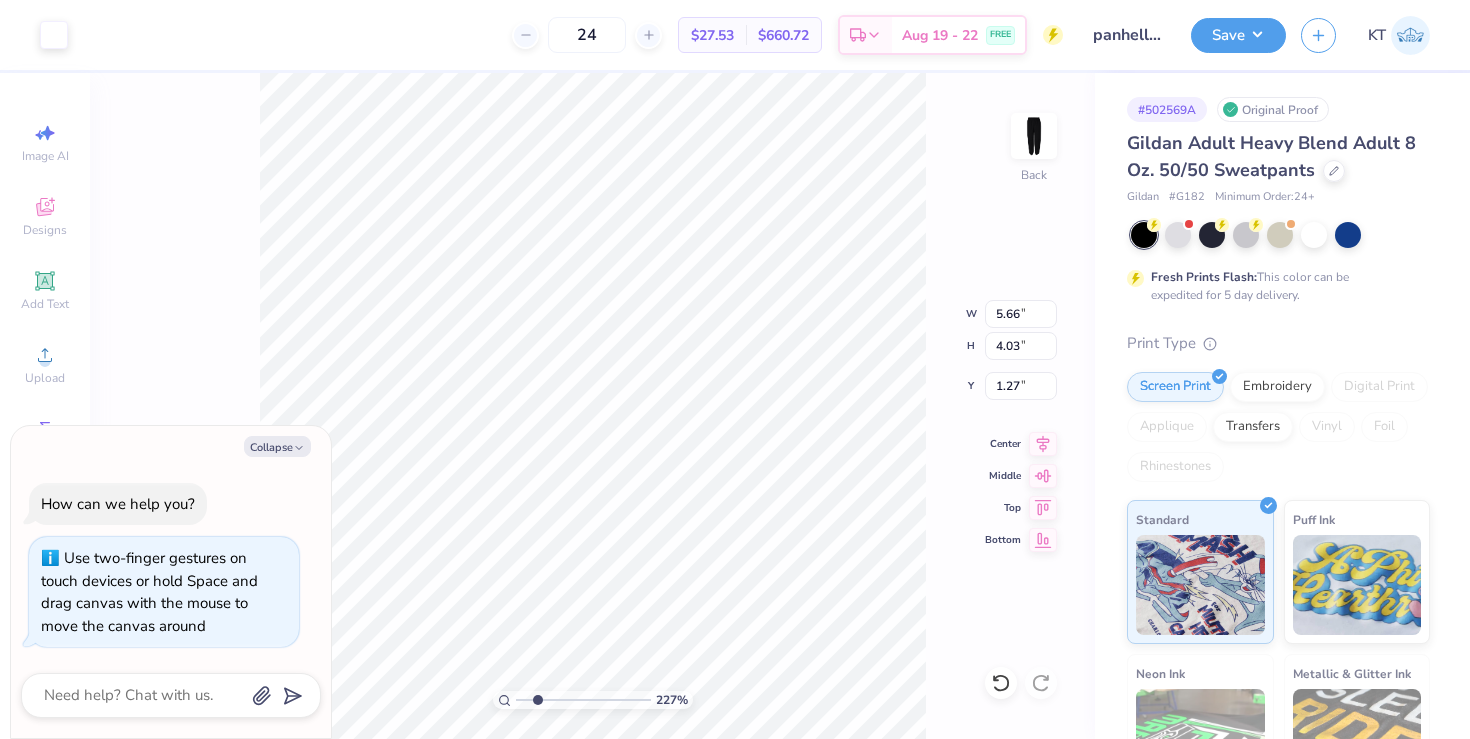 type on "x" 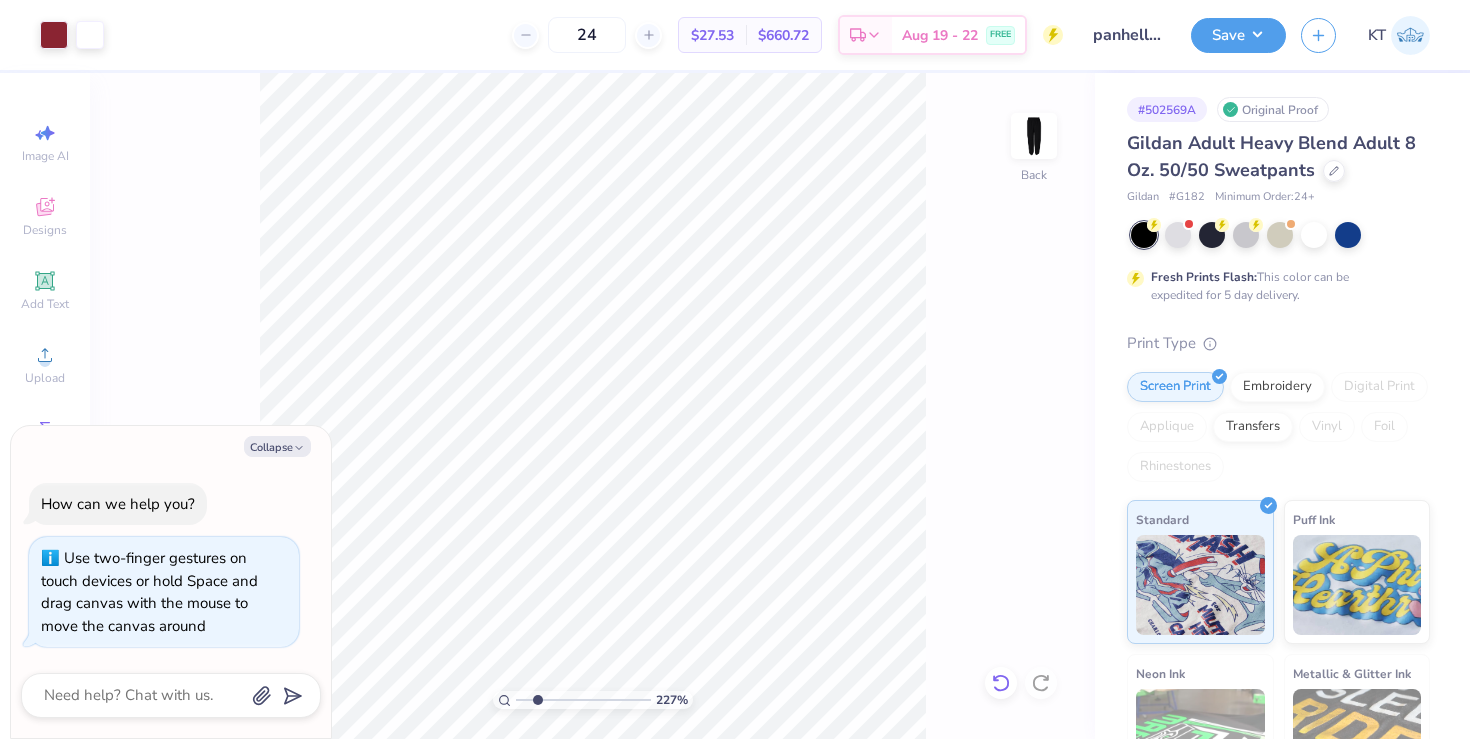 click at bounding box center (1001, 683) 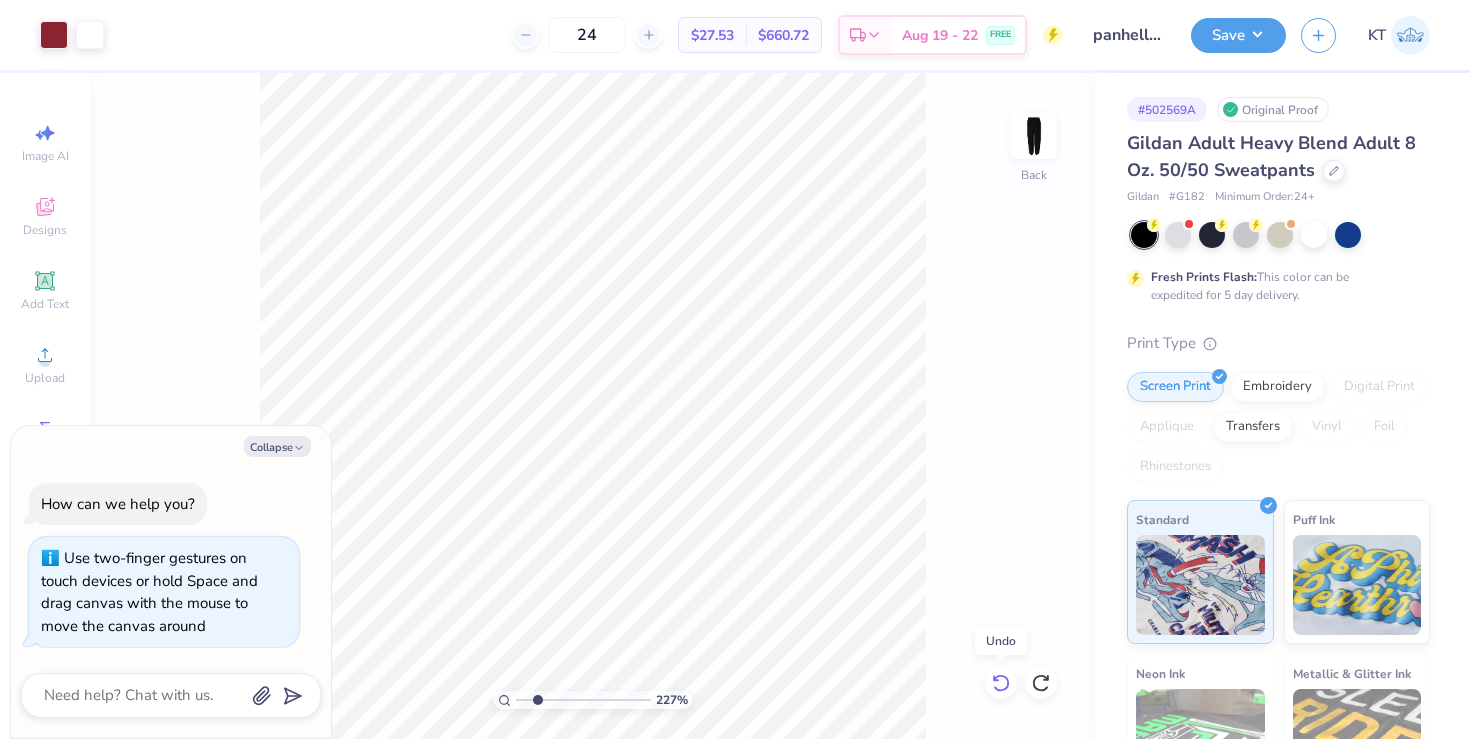 click 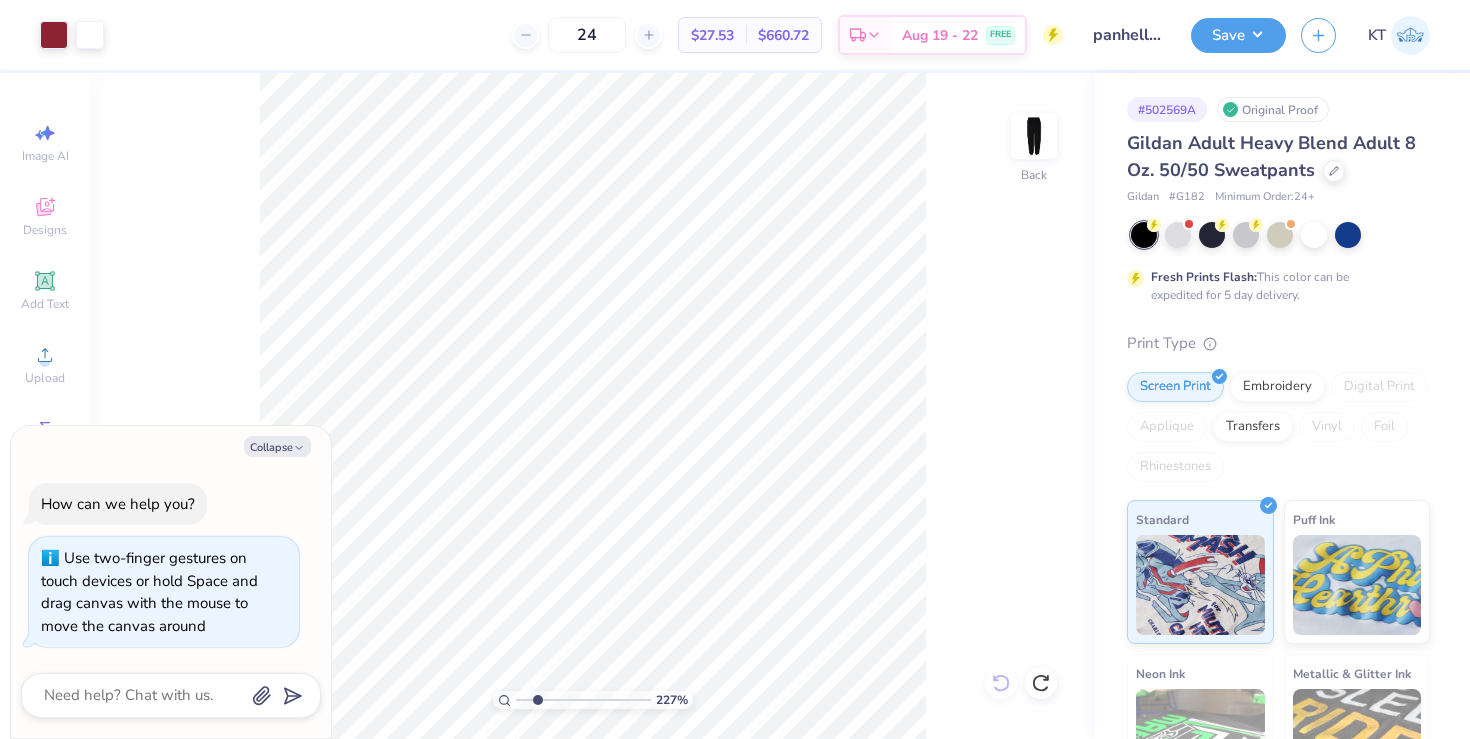 click on "227  % Back" at bounding box center (592, 406) 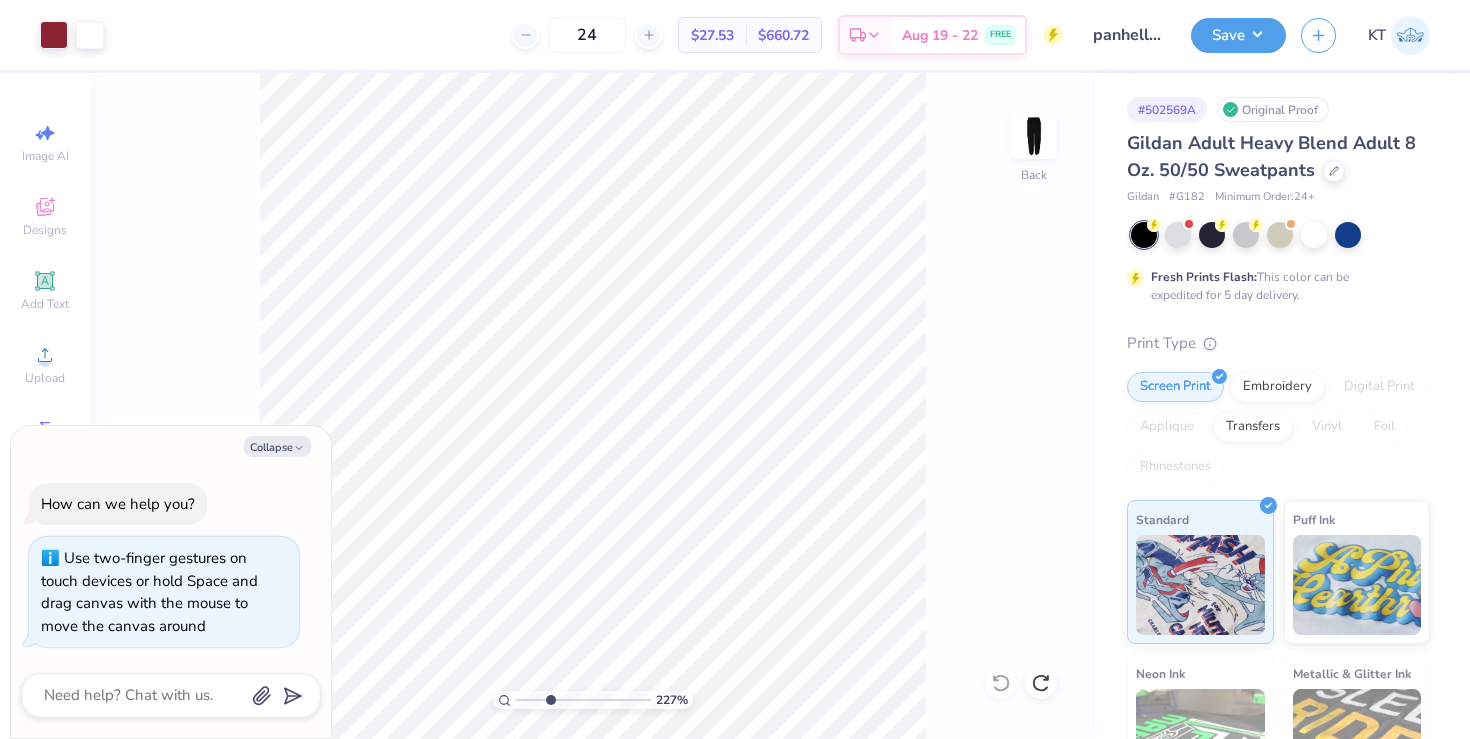 type on "3.17" 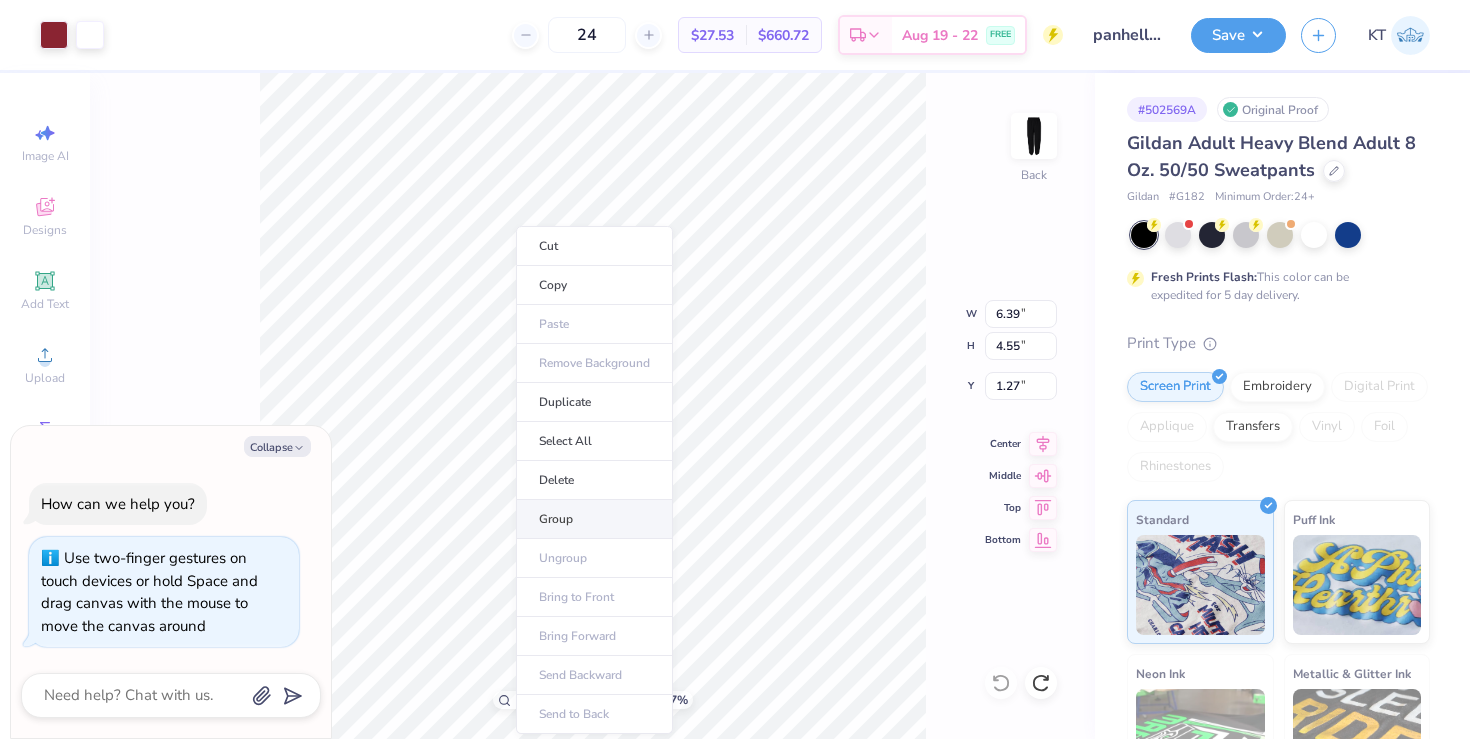 click on "Group" at bounding box center [594, 519] 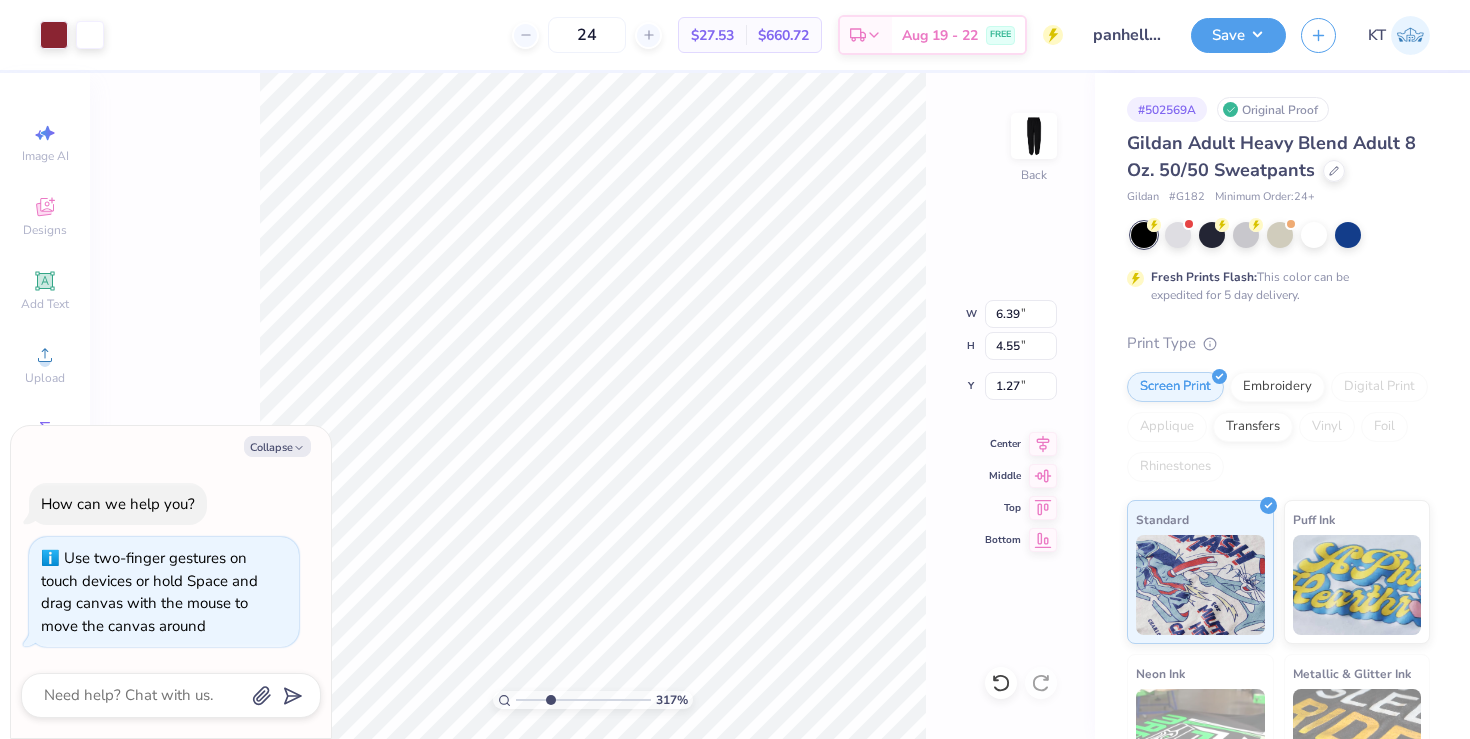 type on "x" 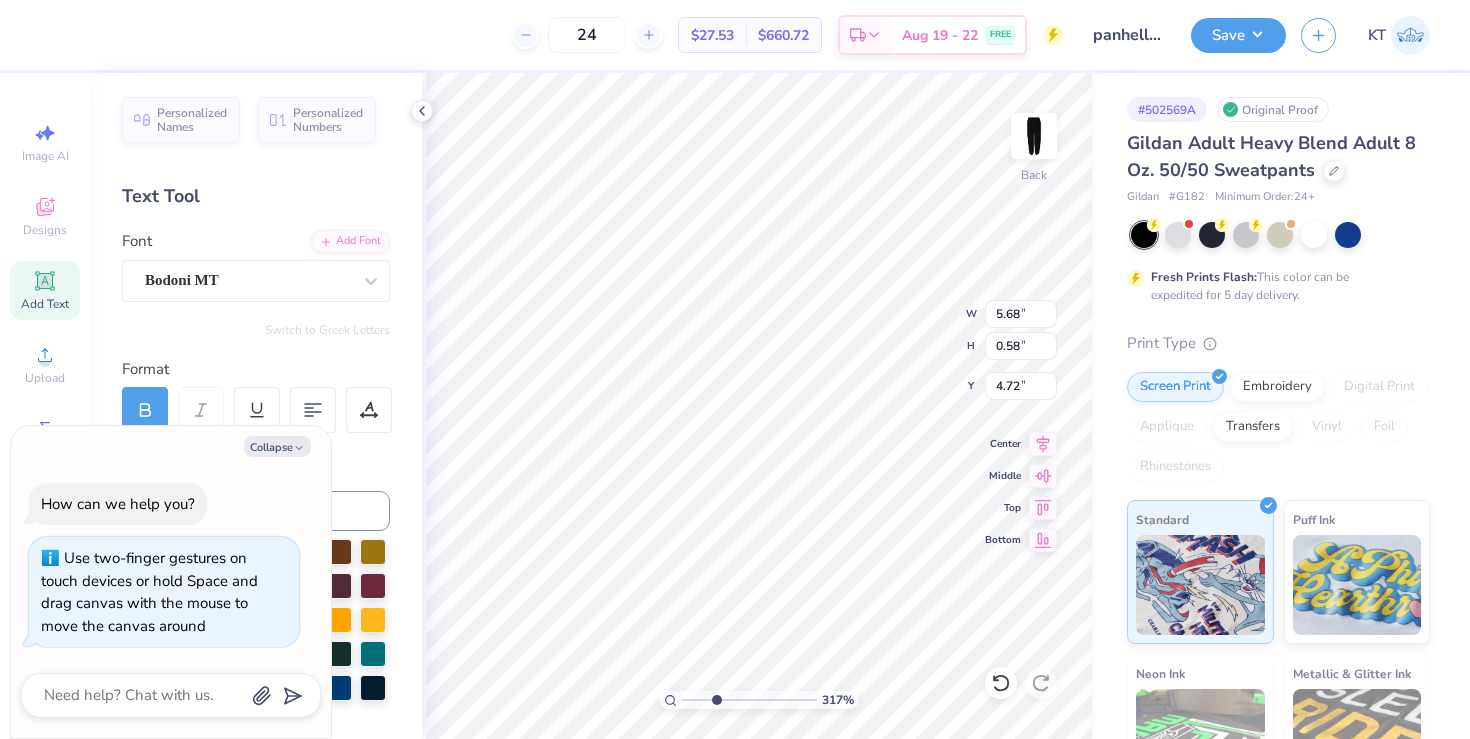 type on "x" 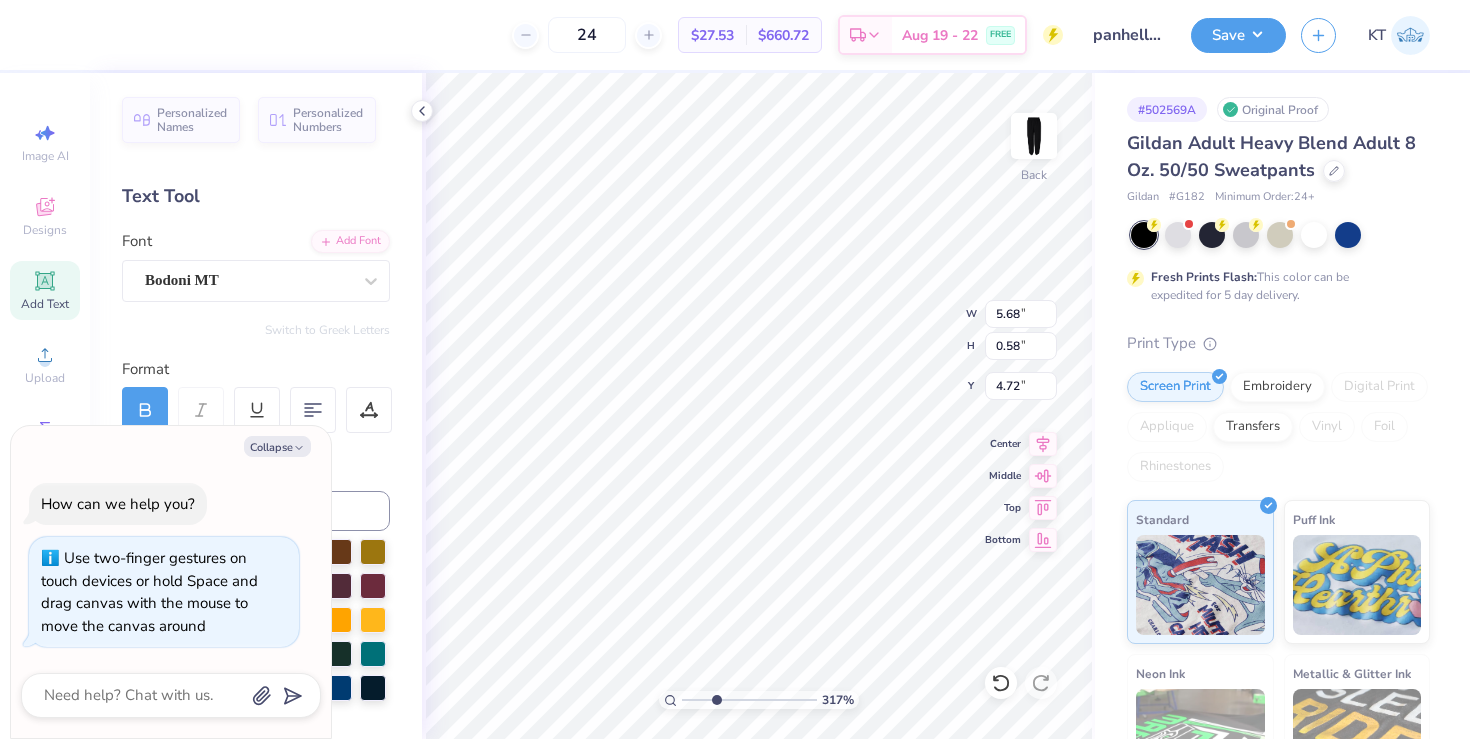 type on "4.65" 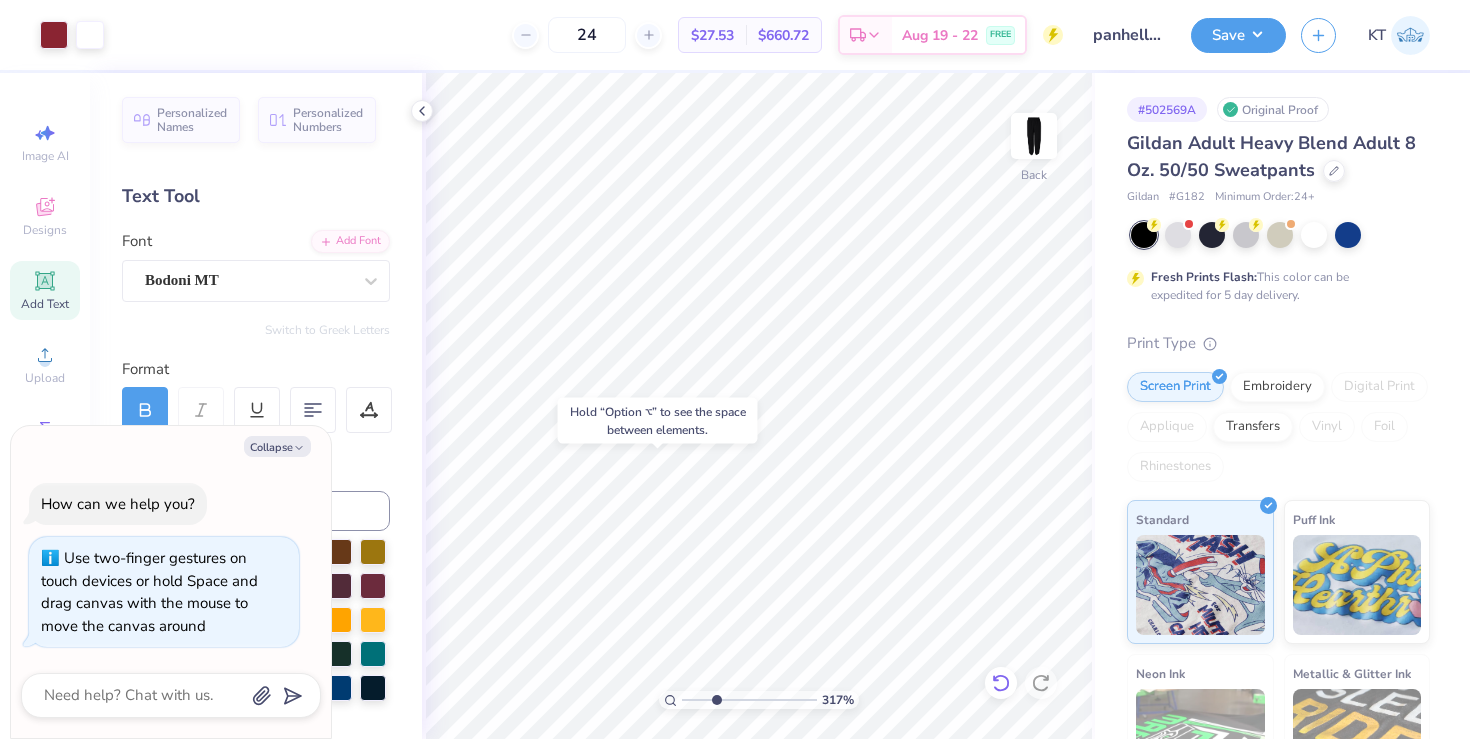 click 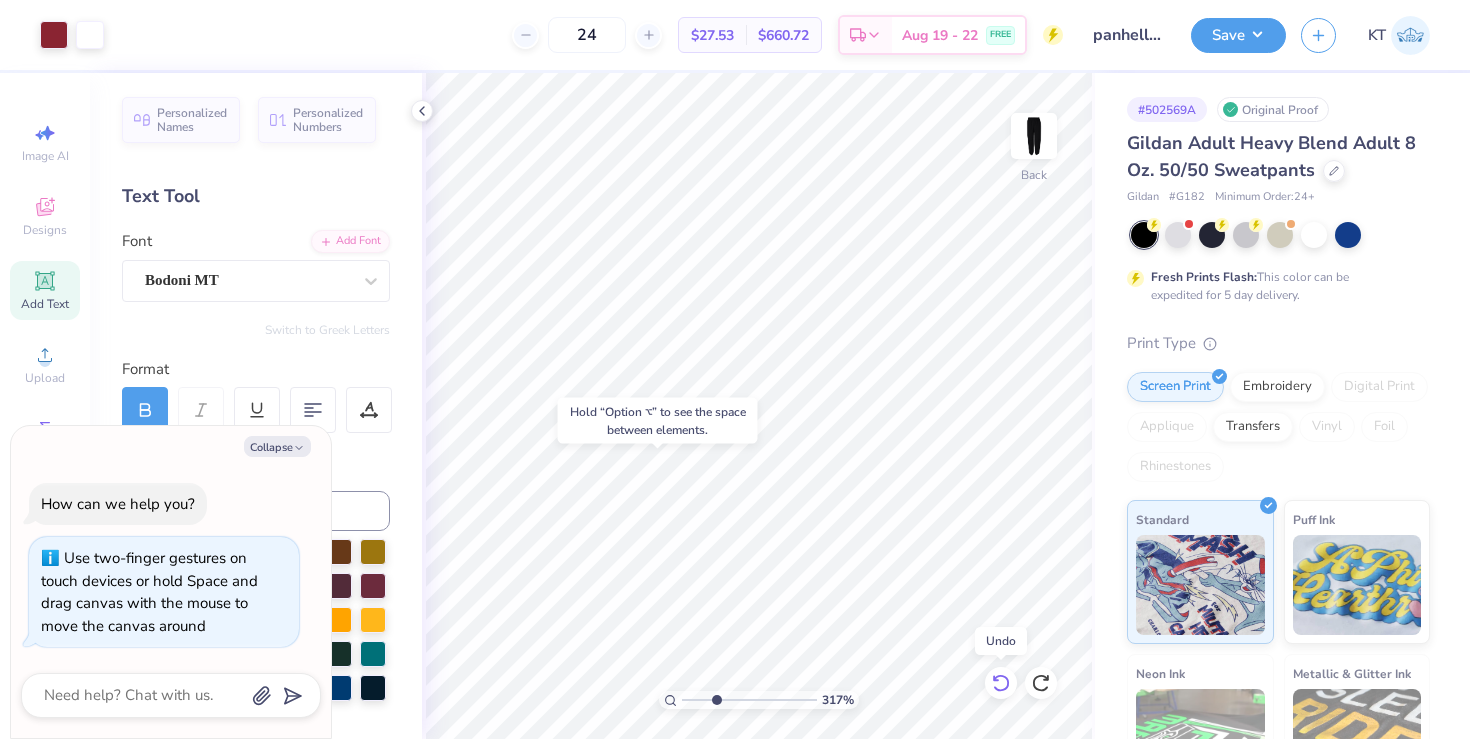 click 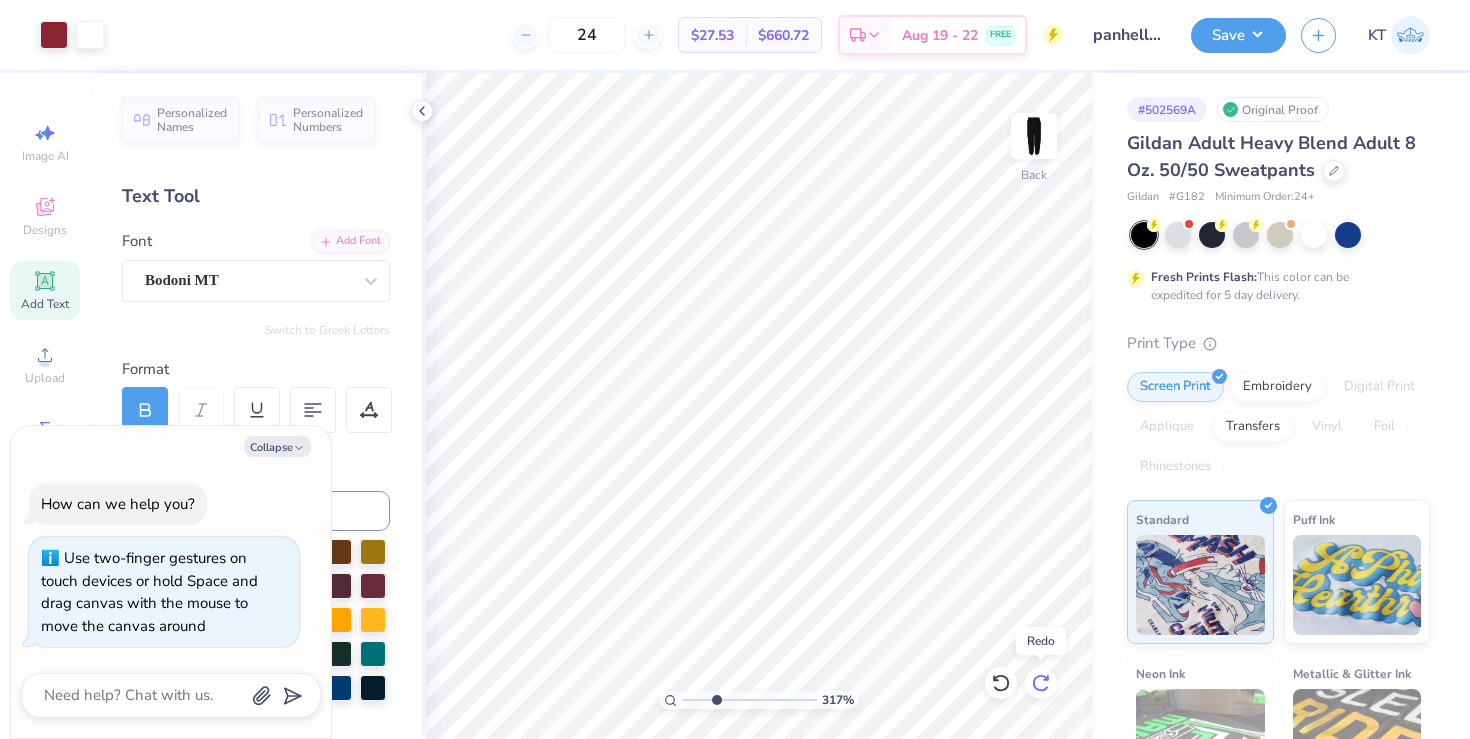 click 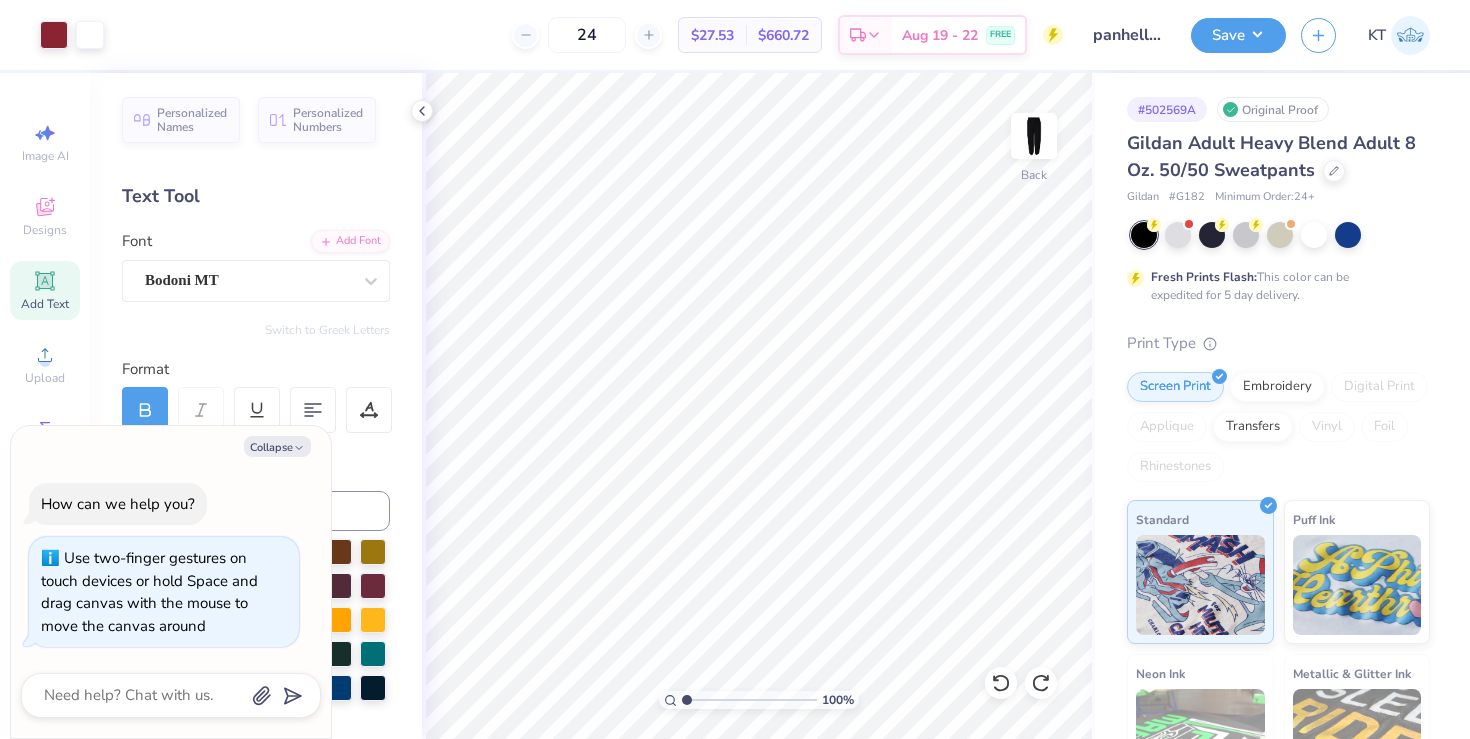 drag, startPoint x: 725, startPoint y: 694, endPoint x: 673, endPoint y: 691, distance: 52.086468 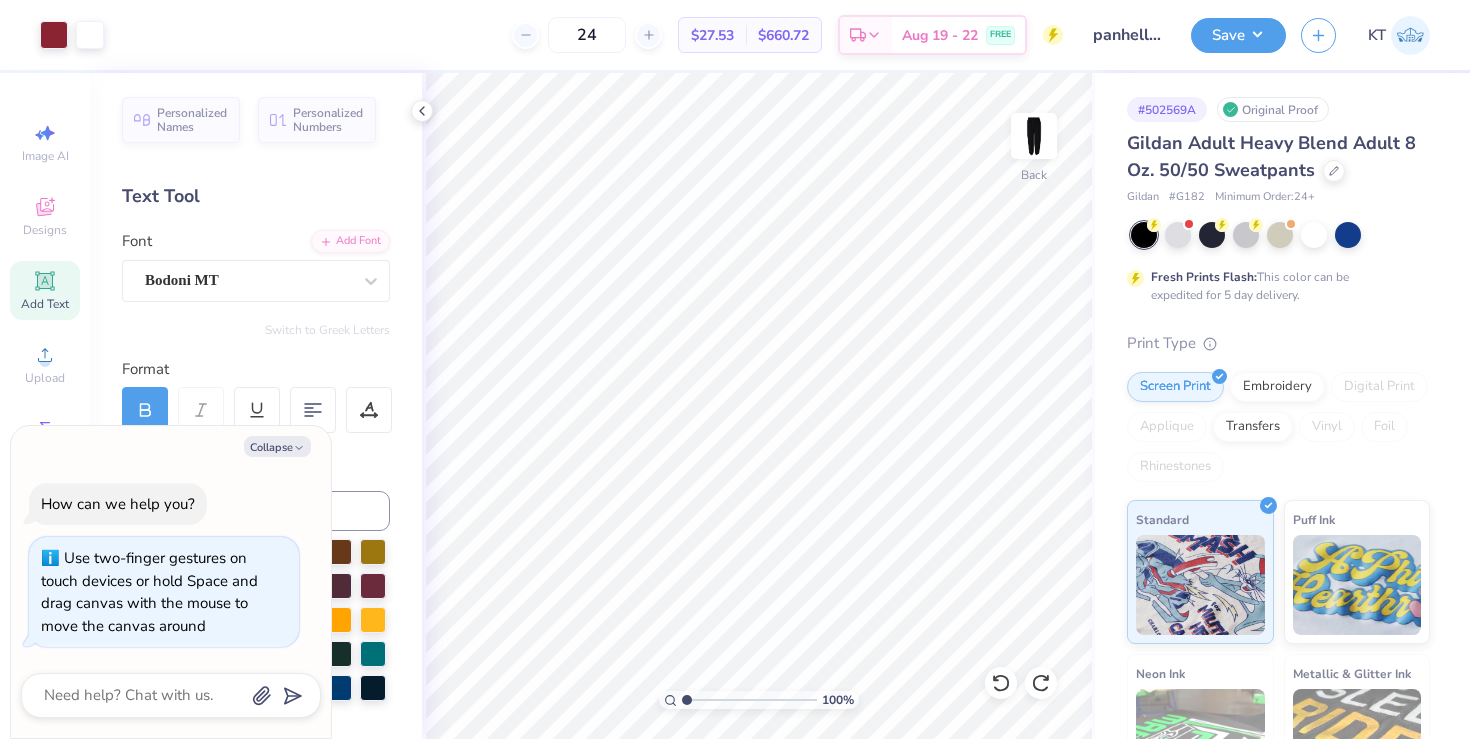 click at bounding box center (749, 700) 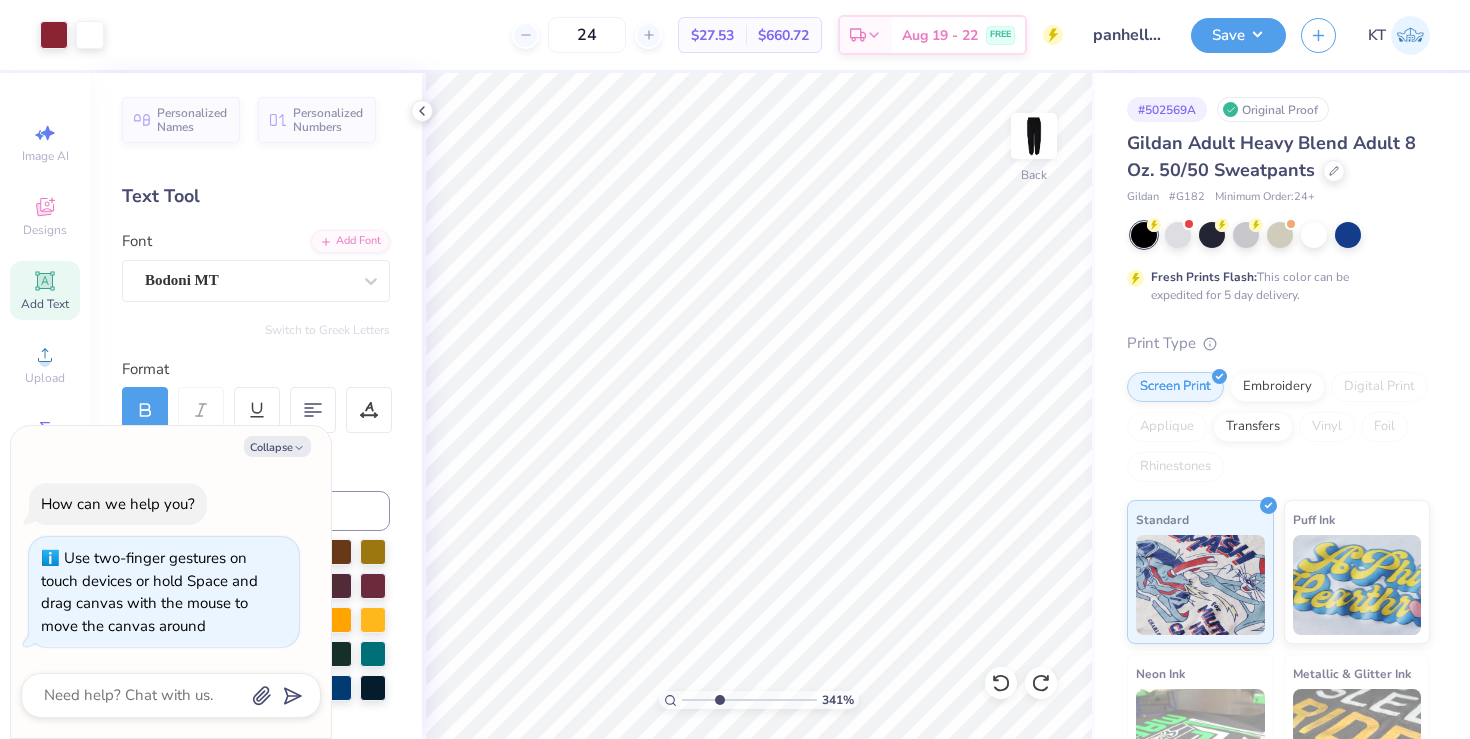 type on "3.41" 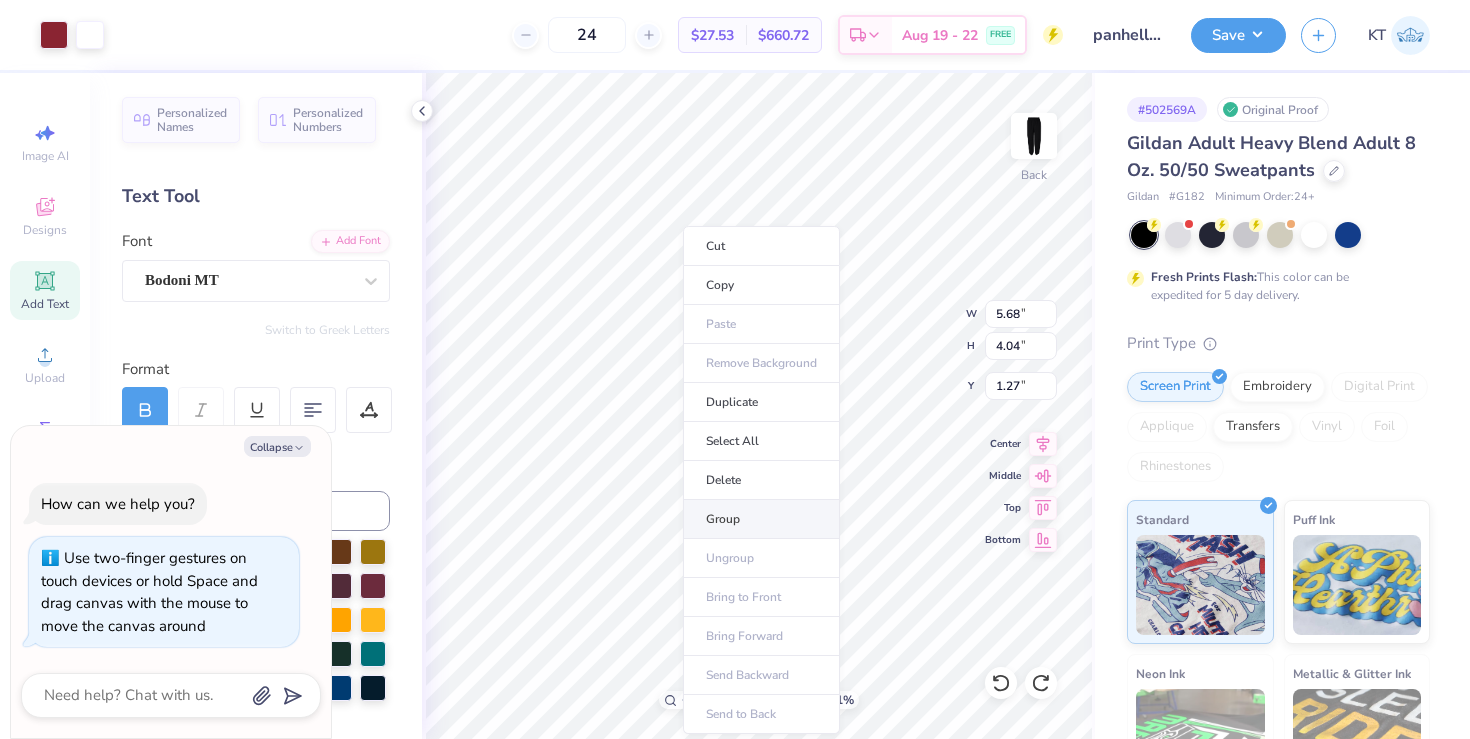 click on "Group" at bounding box center (761, 519) 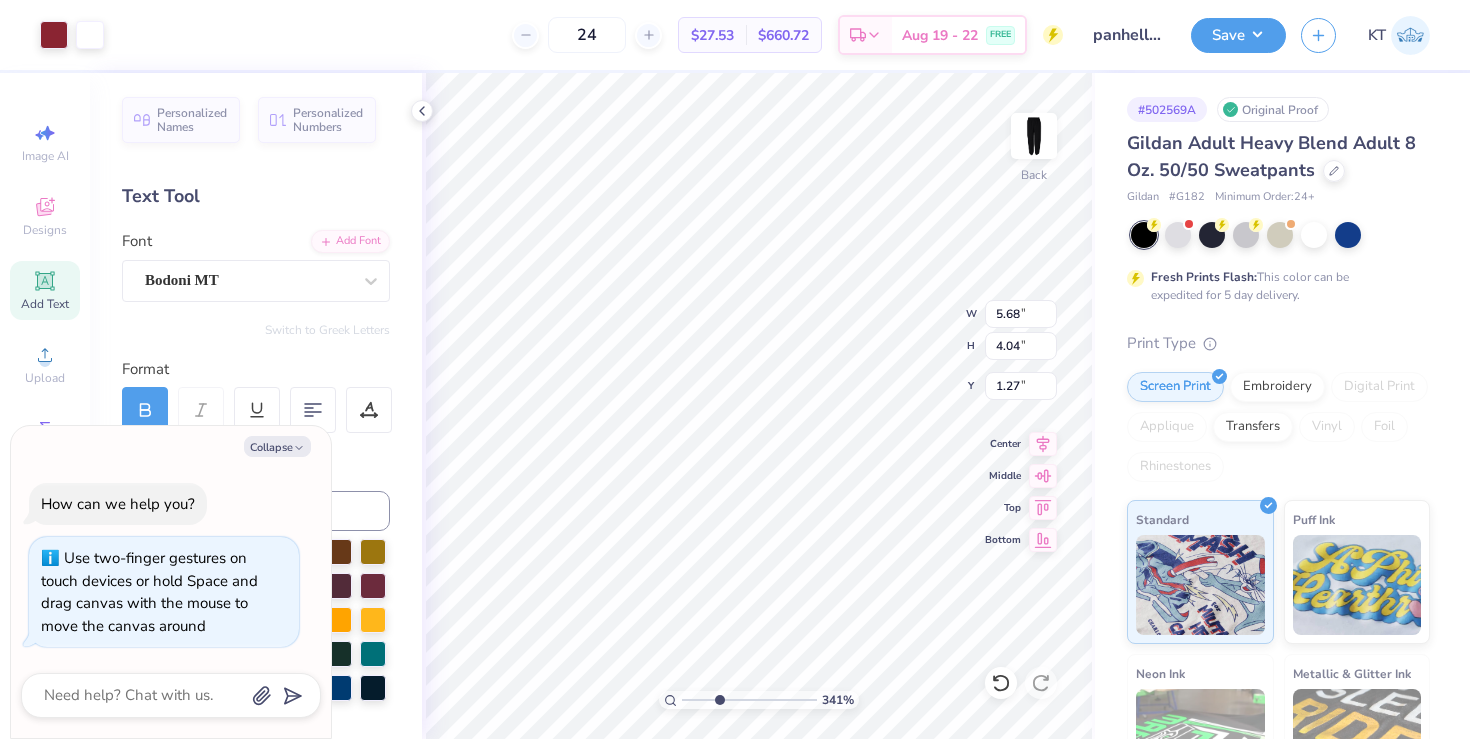 type on "x" 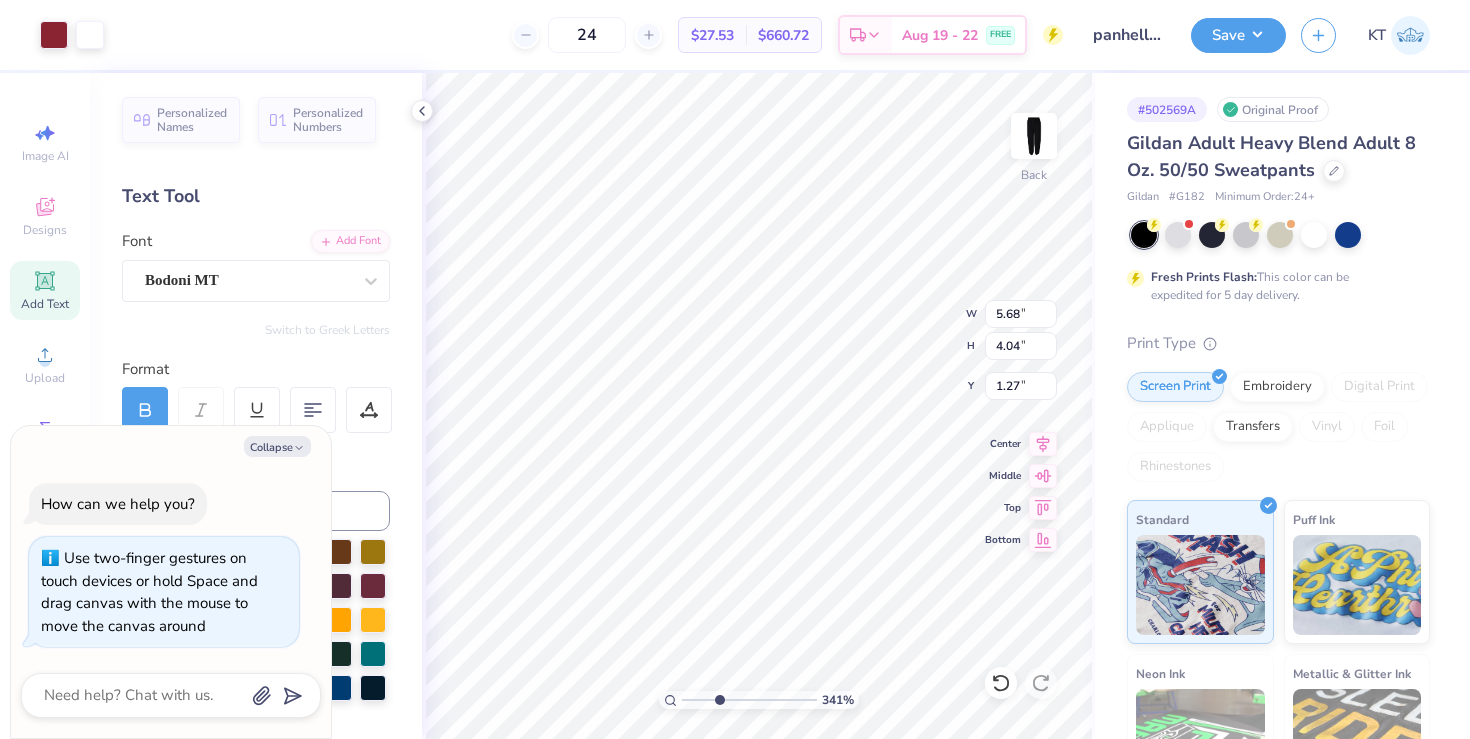 type on "5.25" 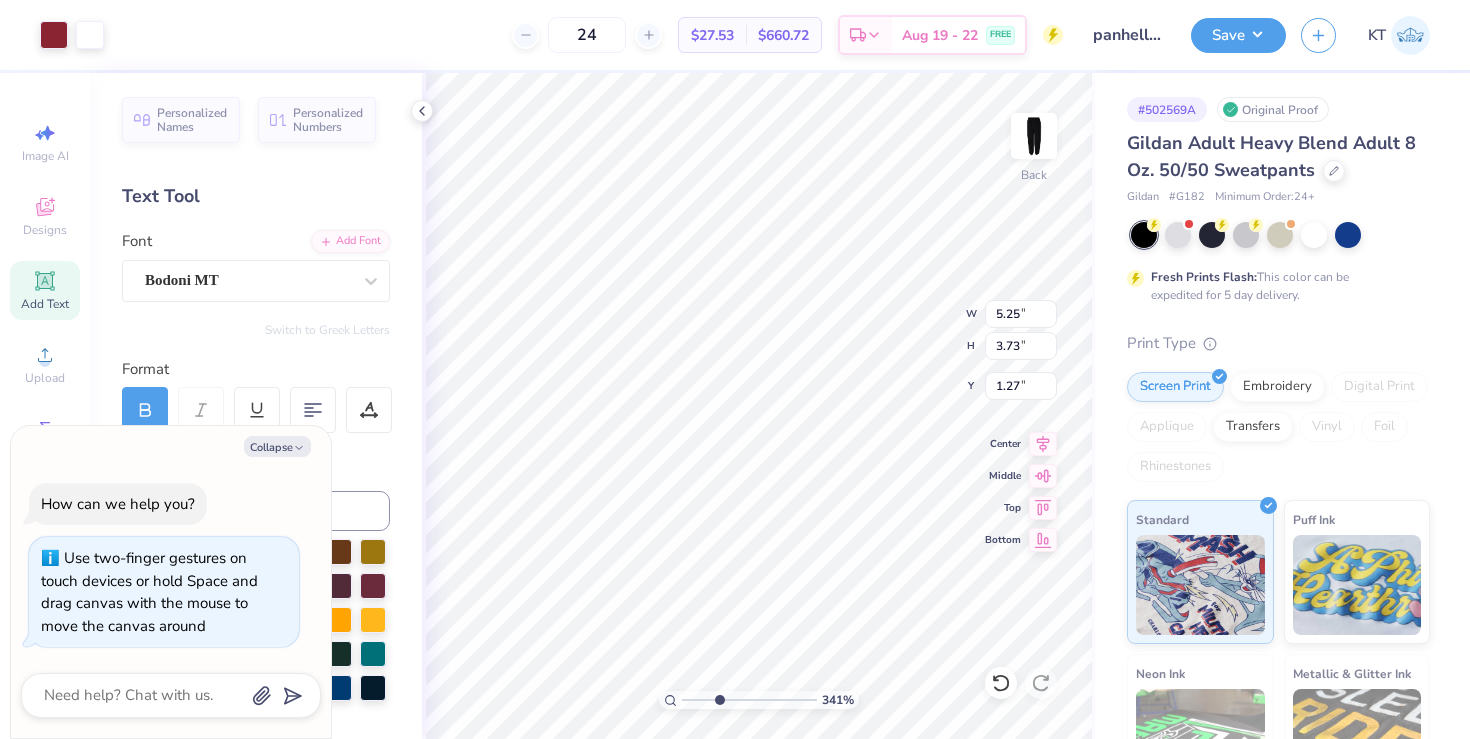 type on "x" 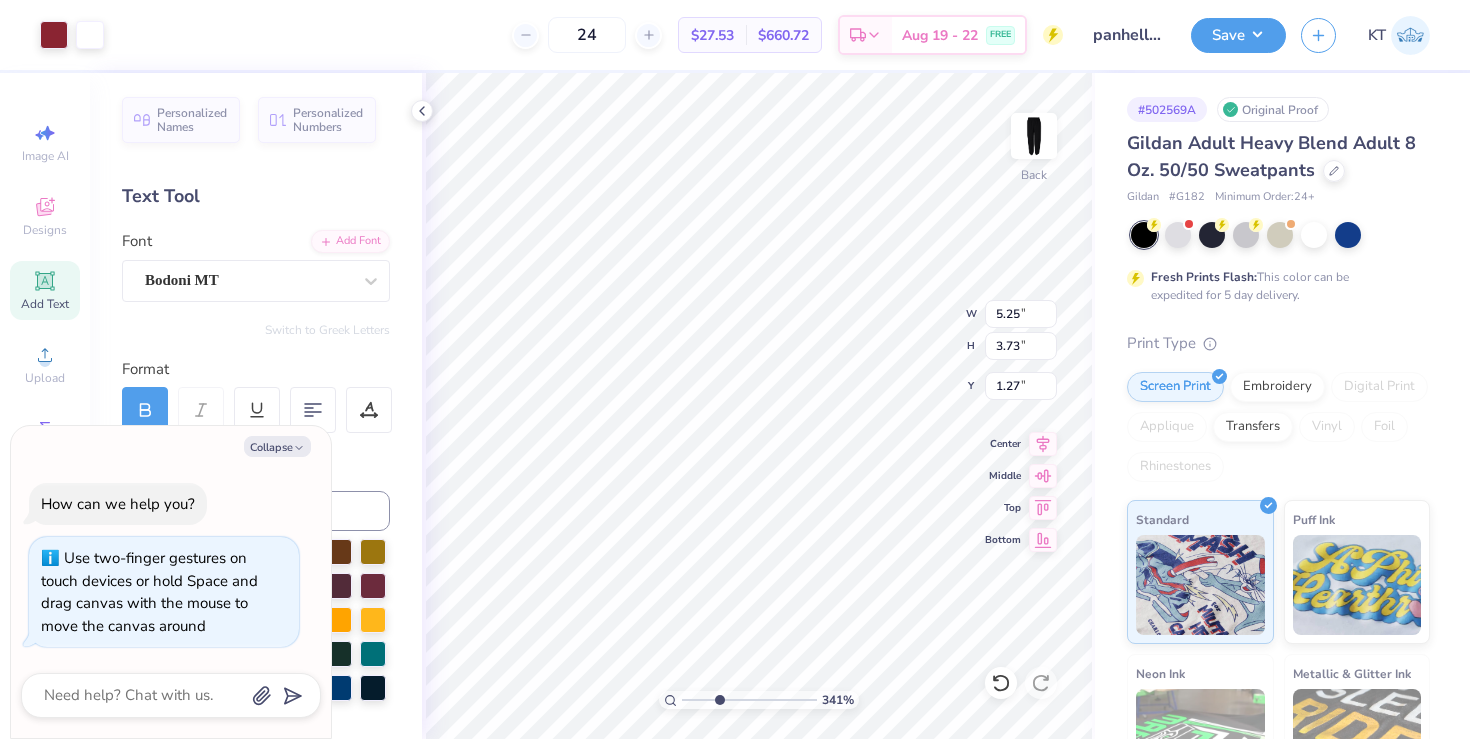 type on "1.26" 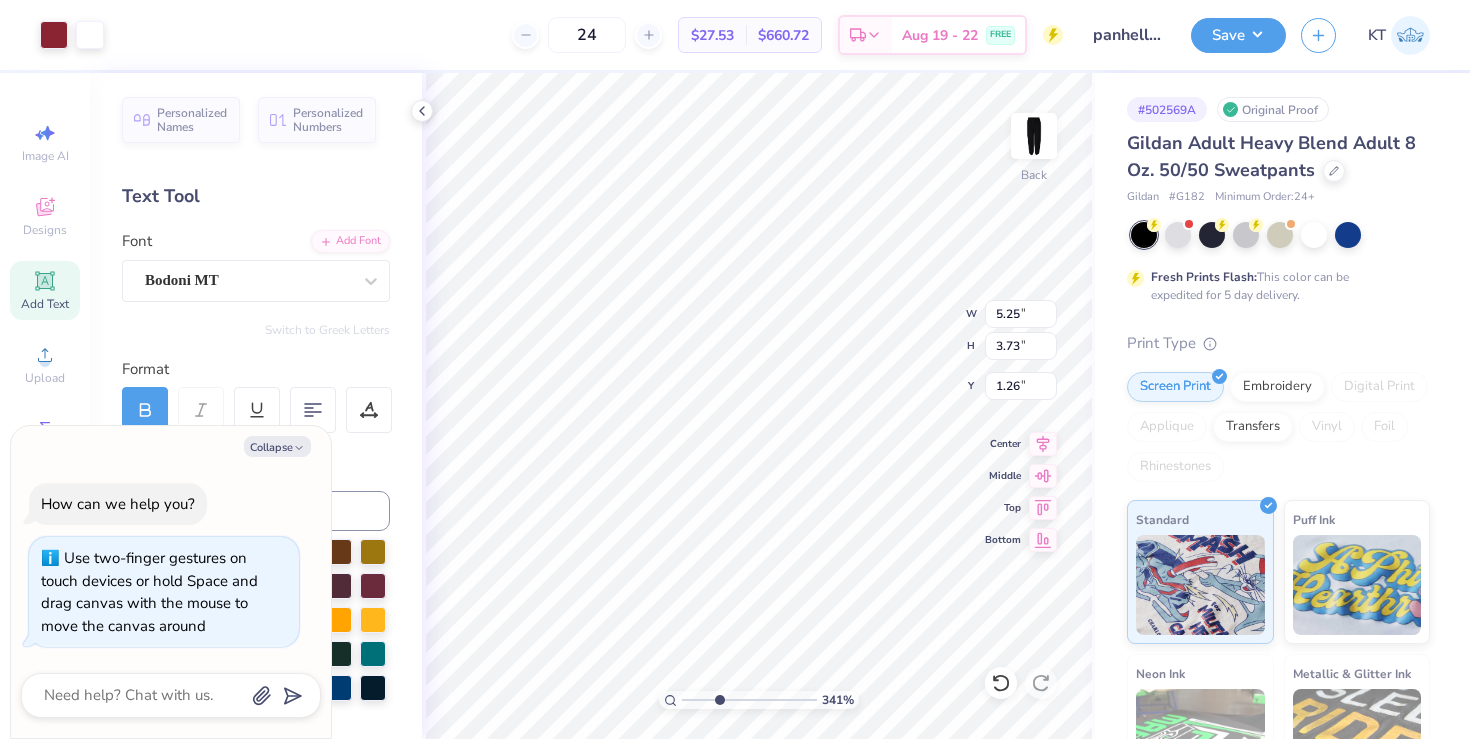 type on "x" 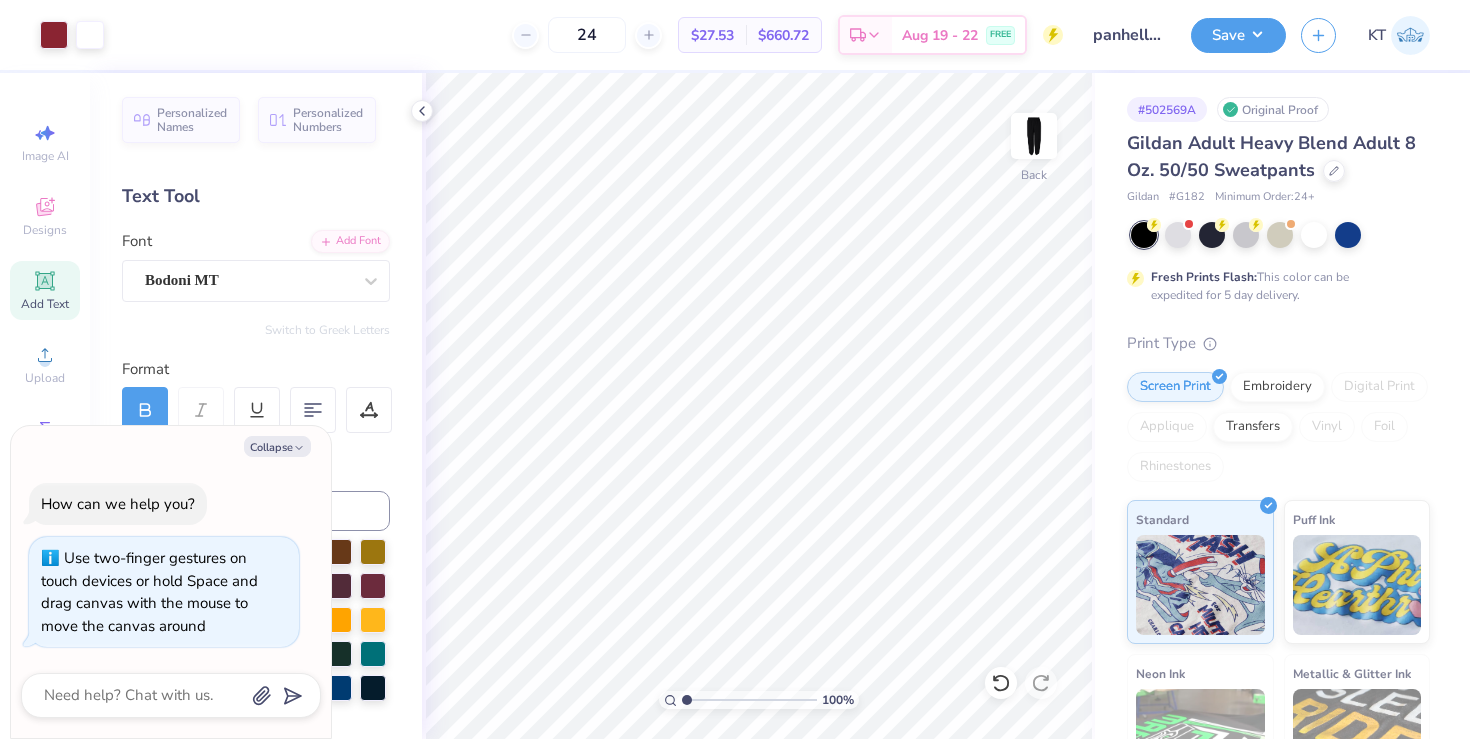 type on "1" 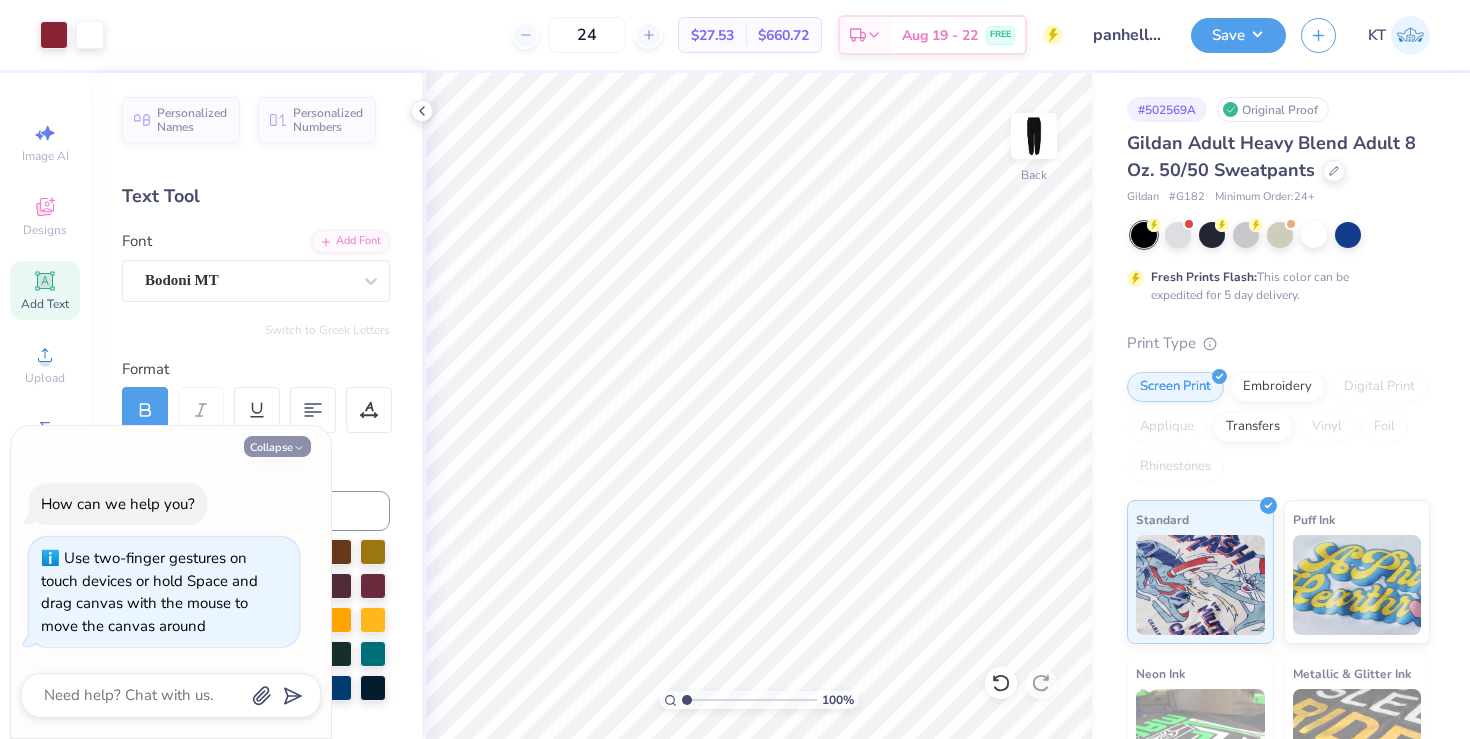 click on "Collapse" at bounding box center [277, 446] 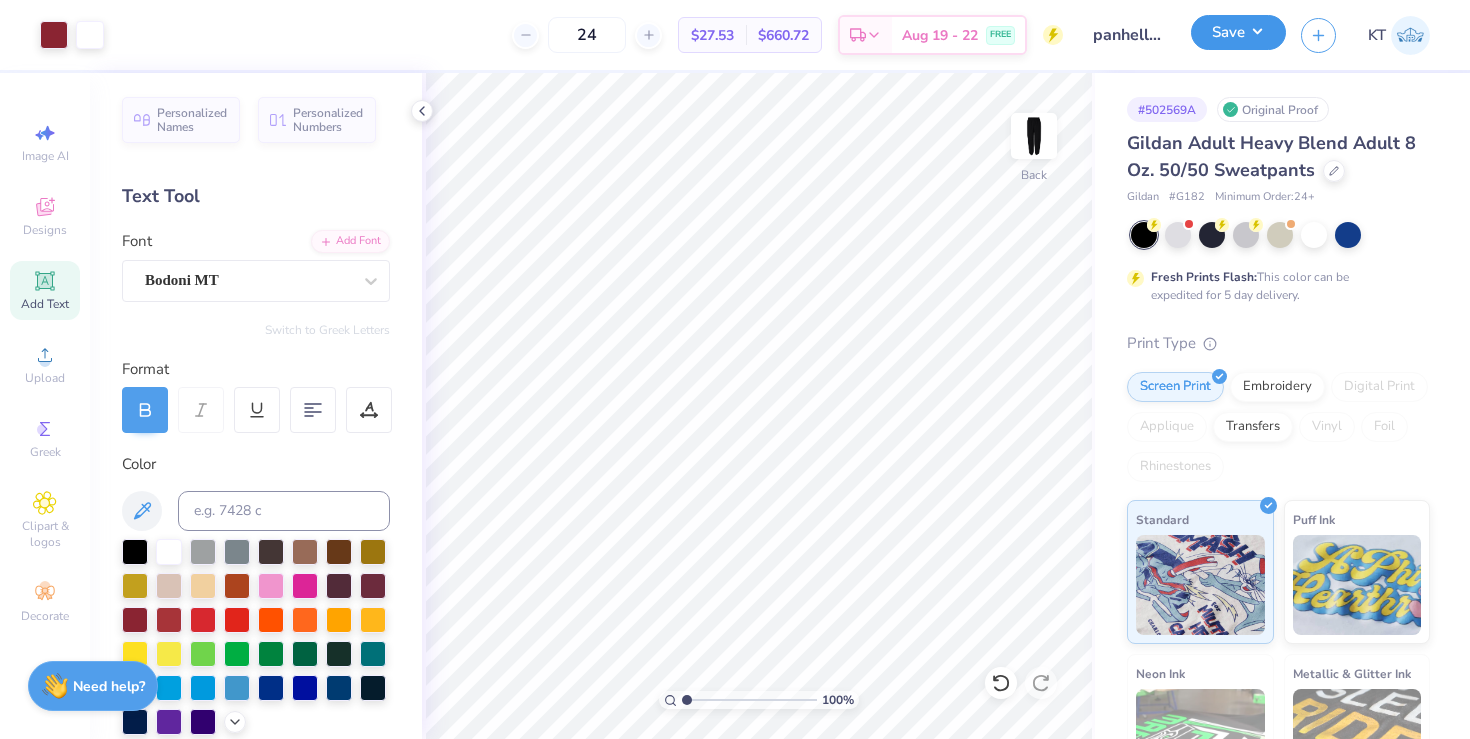 click on "Save" at bounding box center (1238, 32) 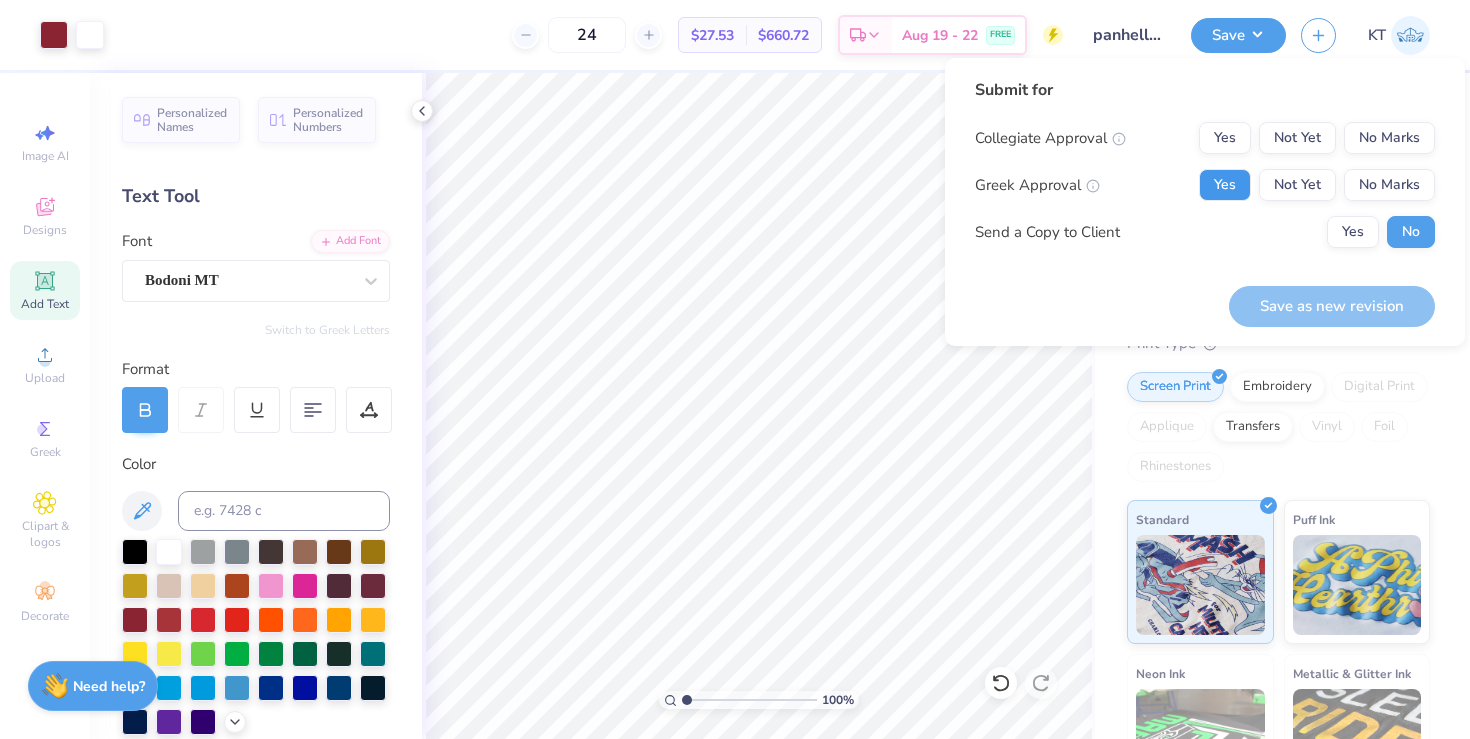 click on "Yes" at bounding box center (1225, 185) 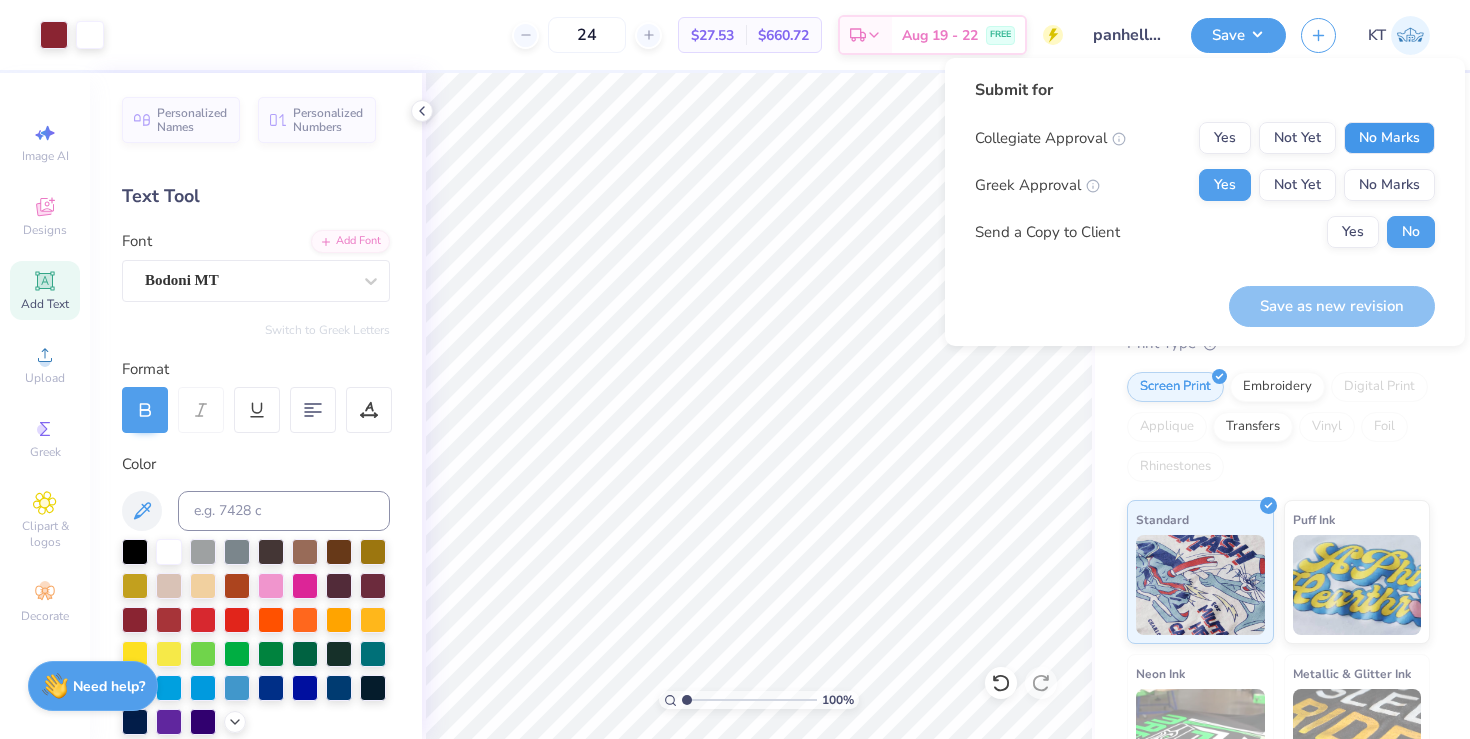 click on "No Marks" at bounding box center (1389, 138) 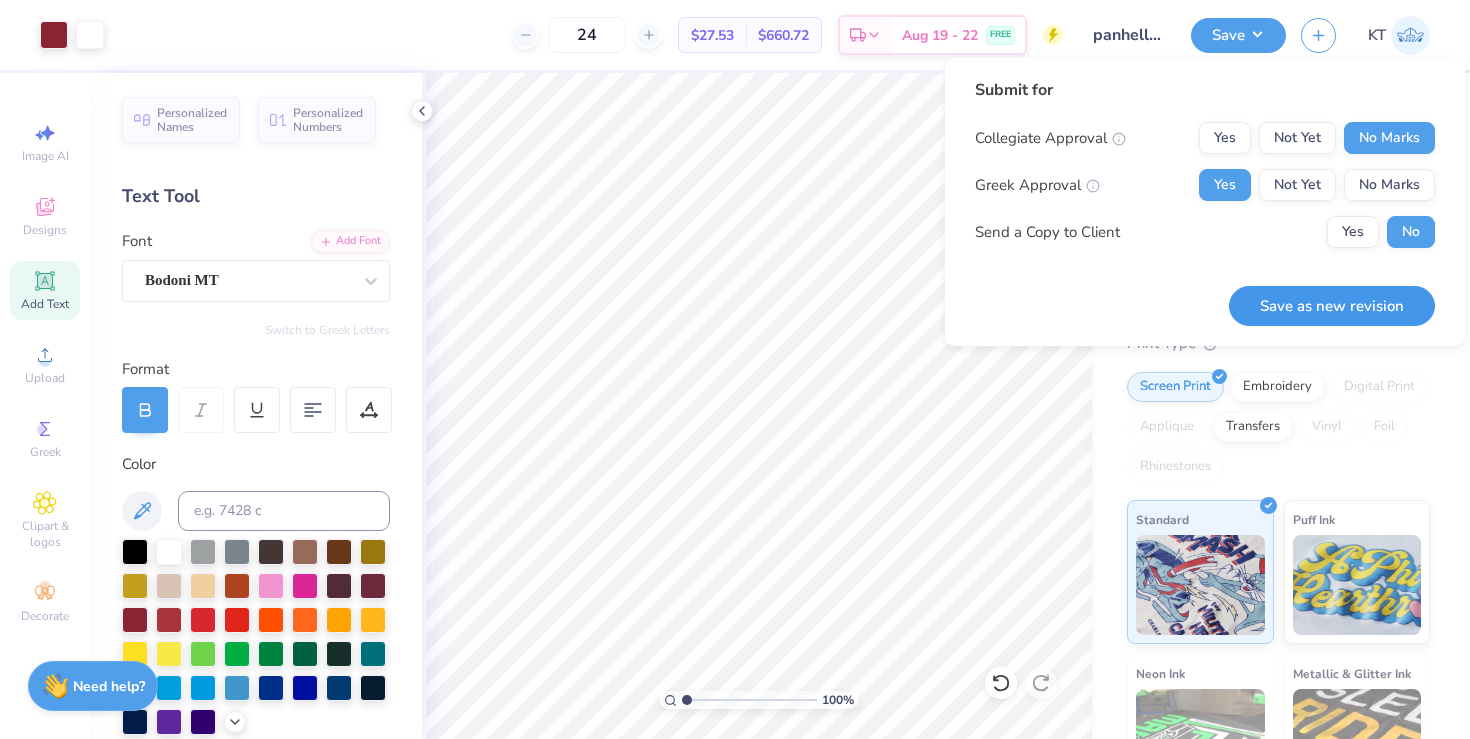 click on "Save as new revision" at bounding box center [1332, 306] 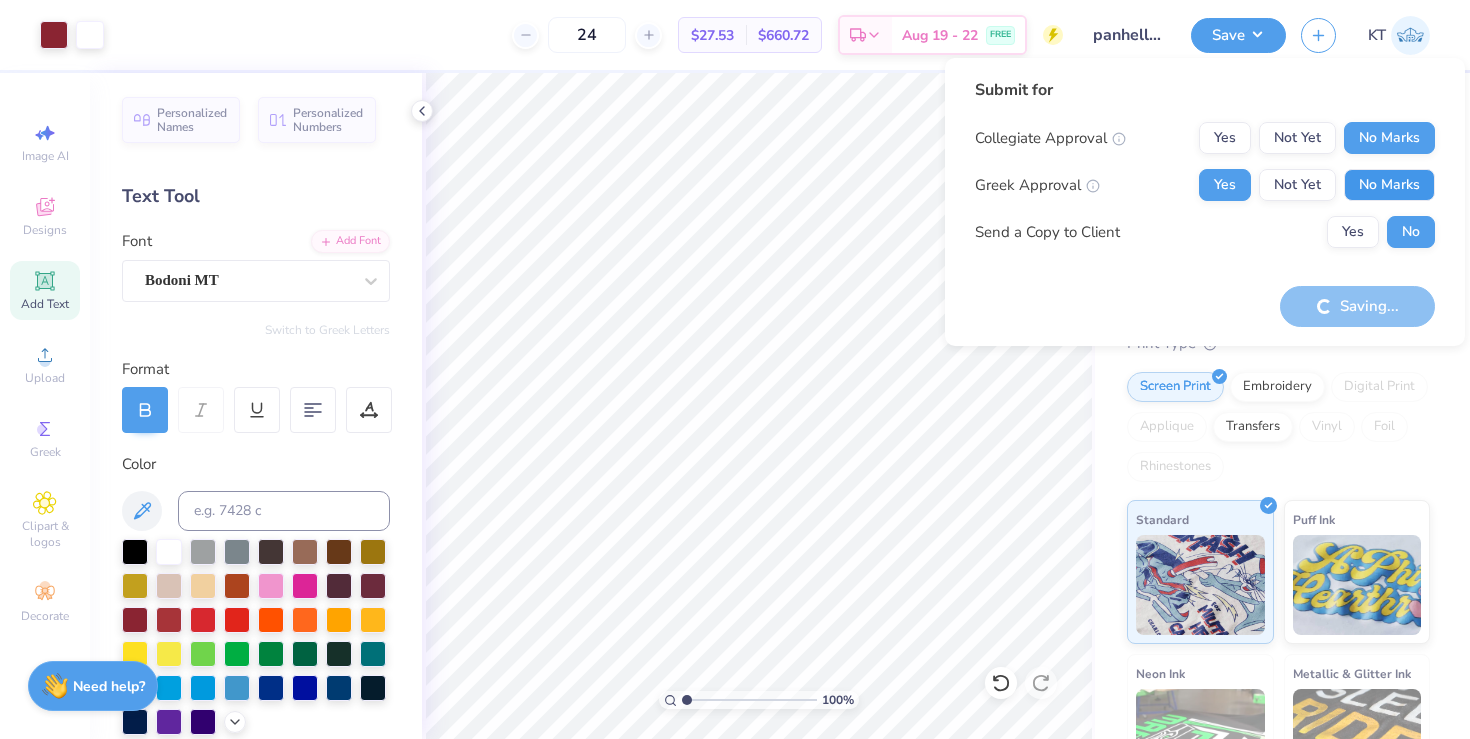 click on "No Marks" at bounding box center (1389, 185) 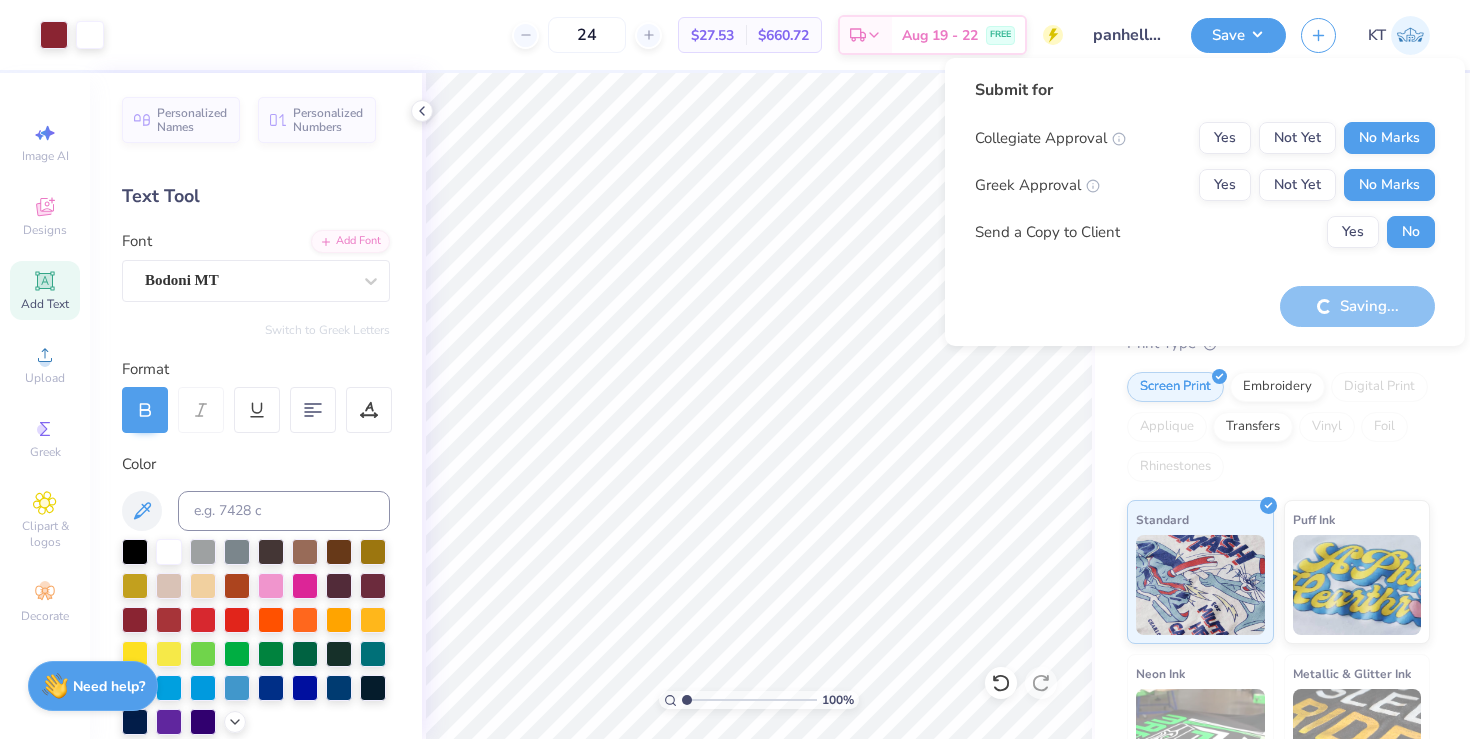 click on "Saving..." at bounding box center (1357, 306) 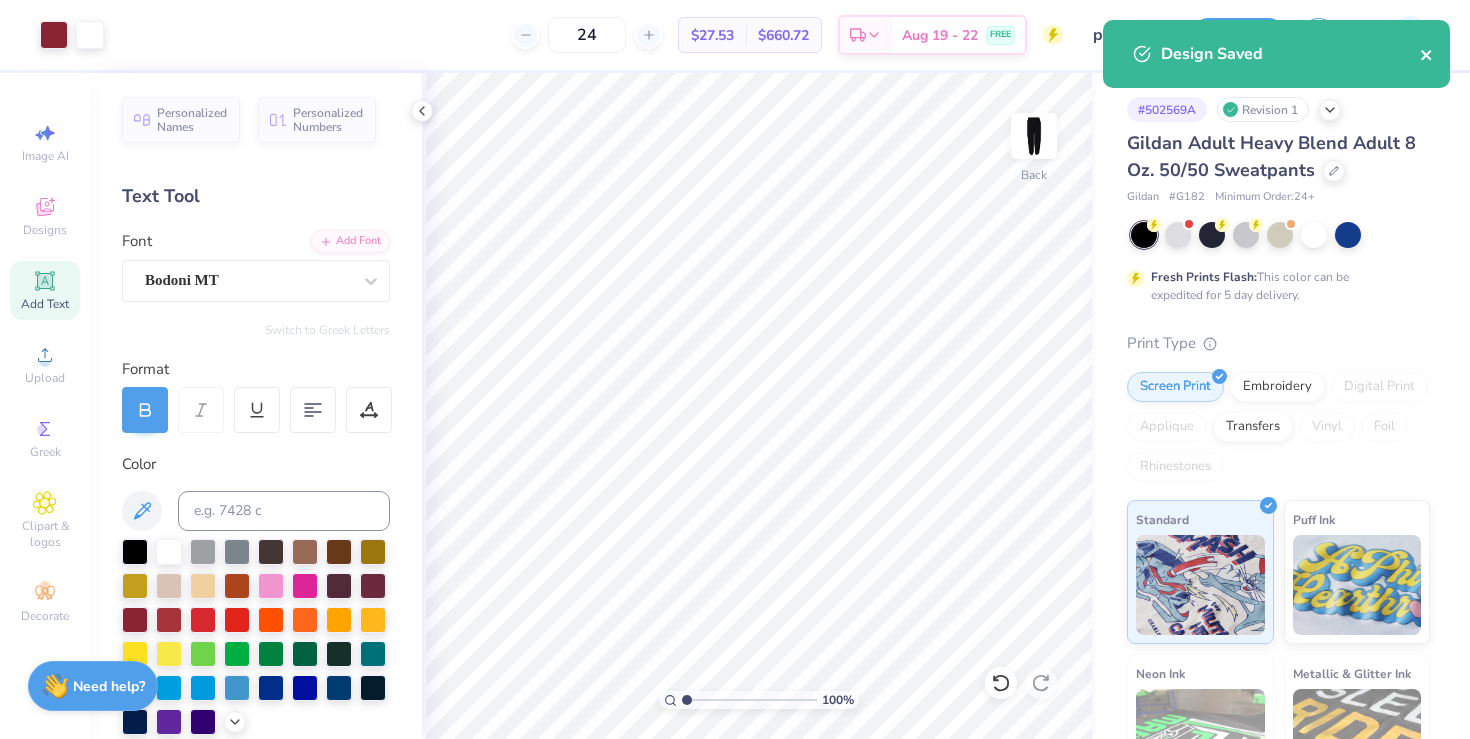 click at bounding box center (1427, 54) 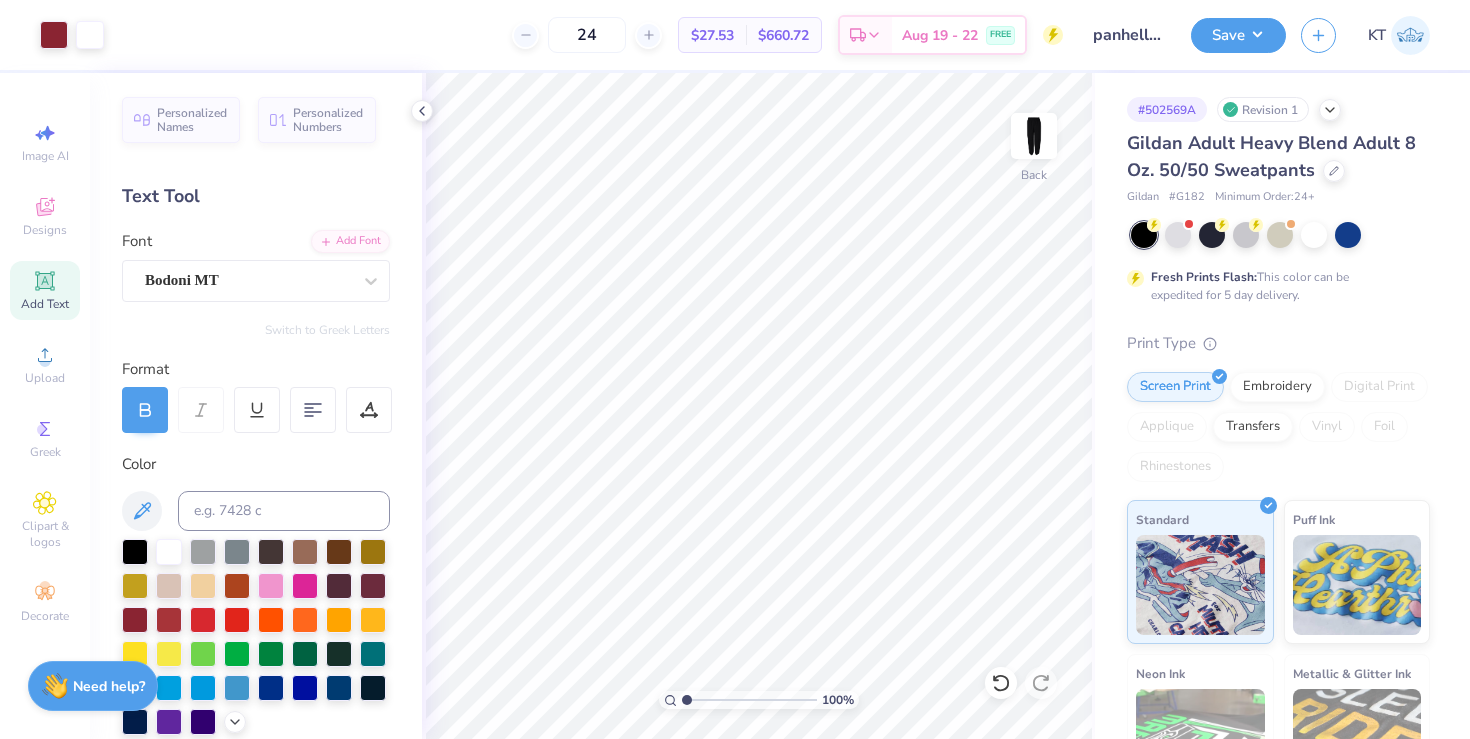 click on "Design Saved" at bounding box center [1276, 61] 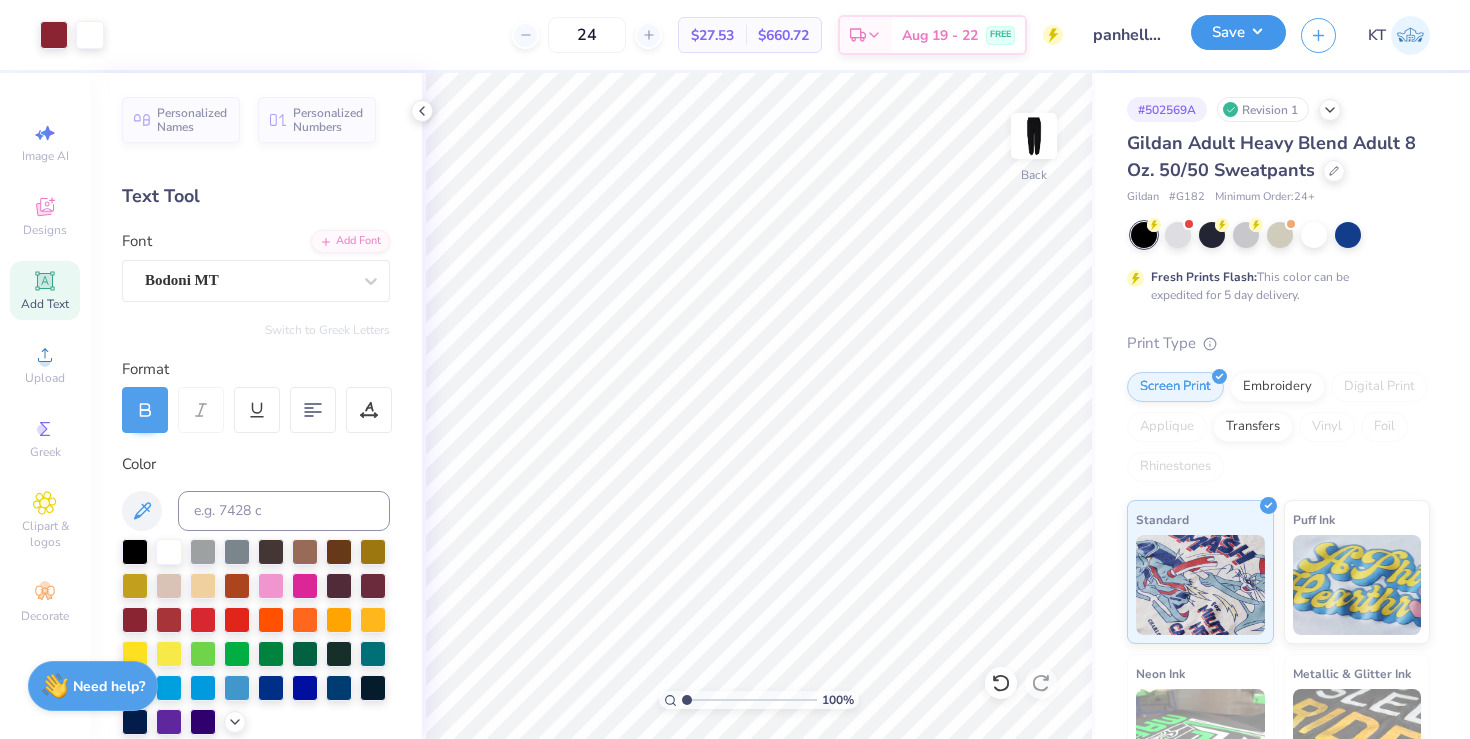 click on "Save" at bounding box center (1238, 32) 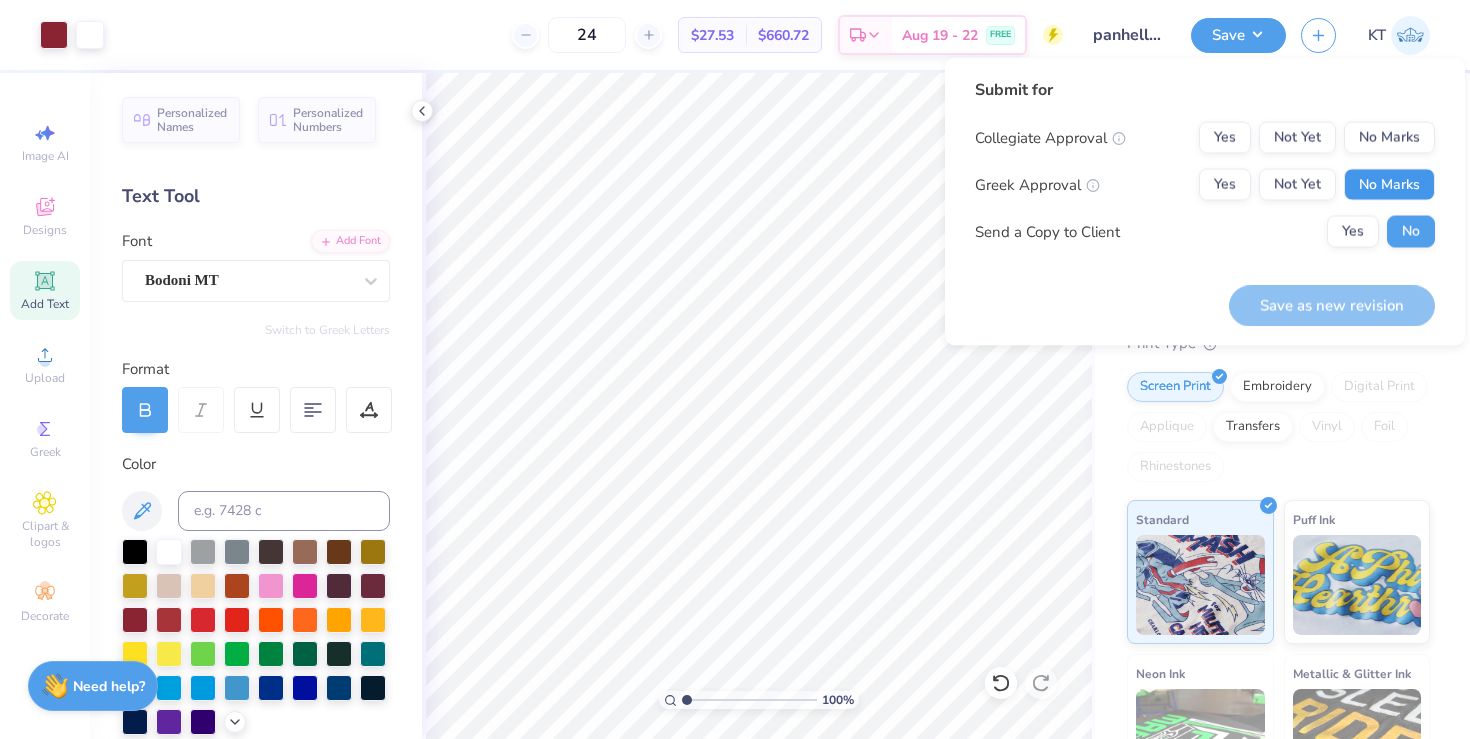 click on "No Marks" at bounding box center (1389, 185) 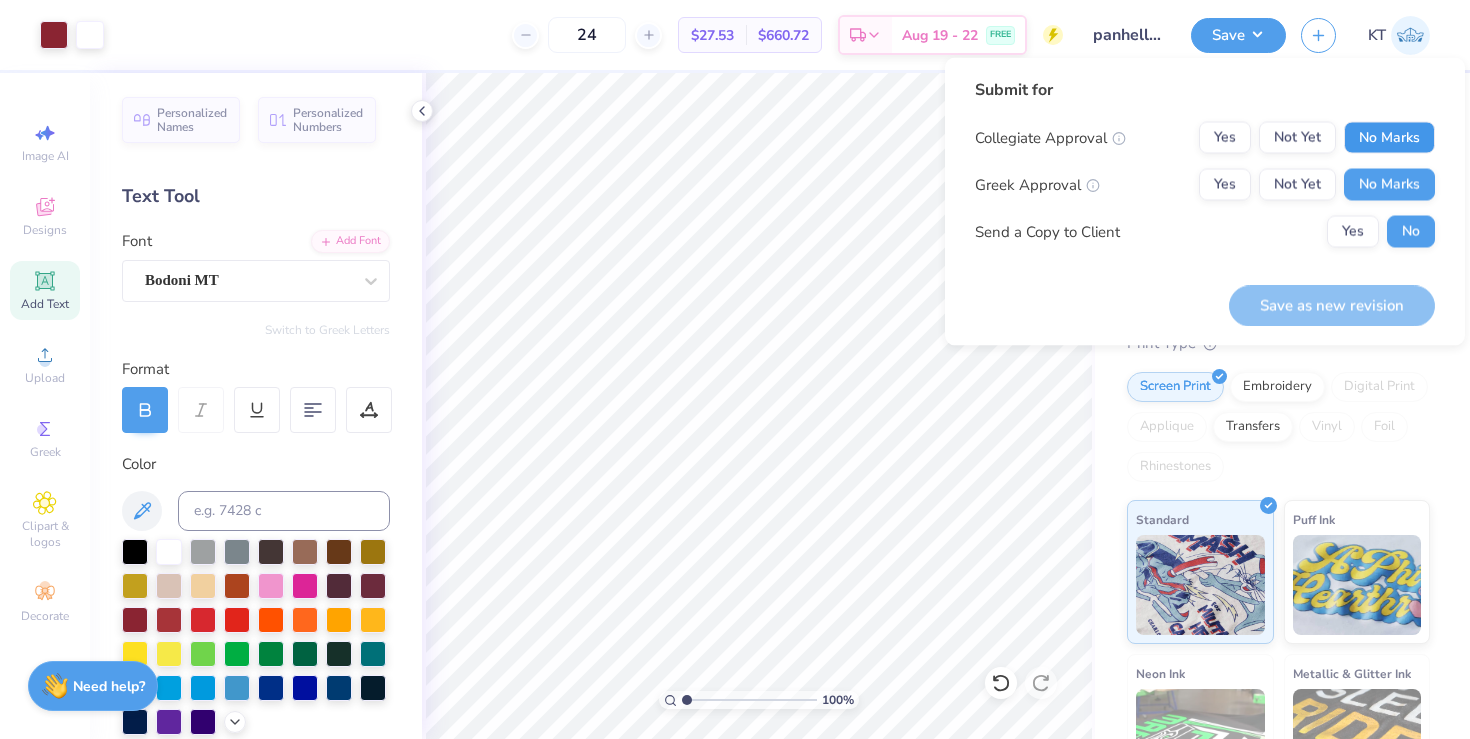 click on "No Marks" at bounding box center [1389, 138] 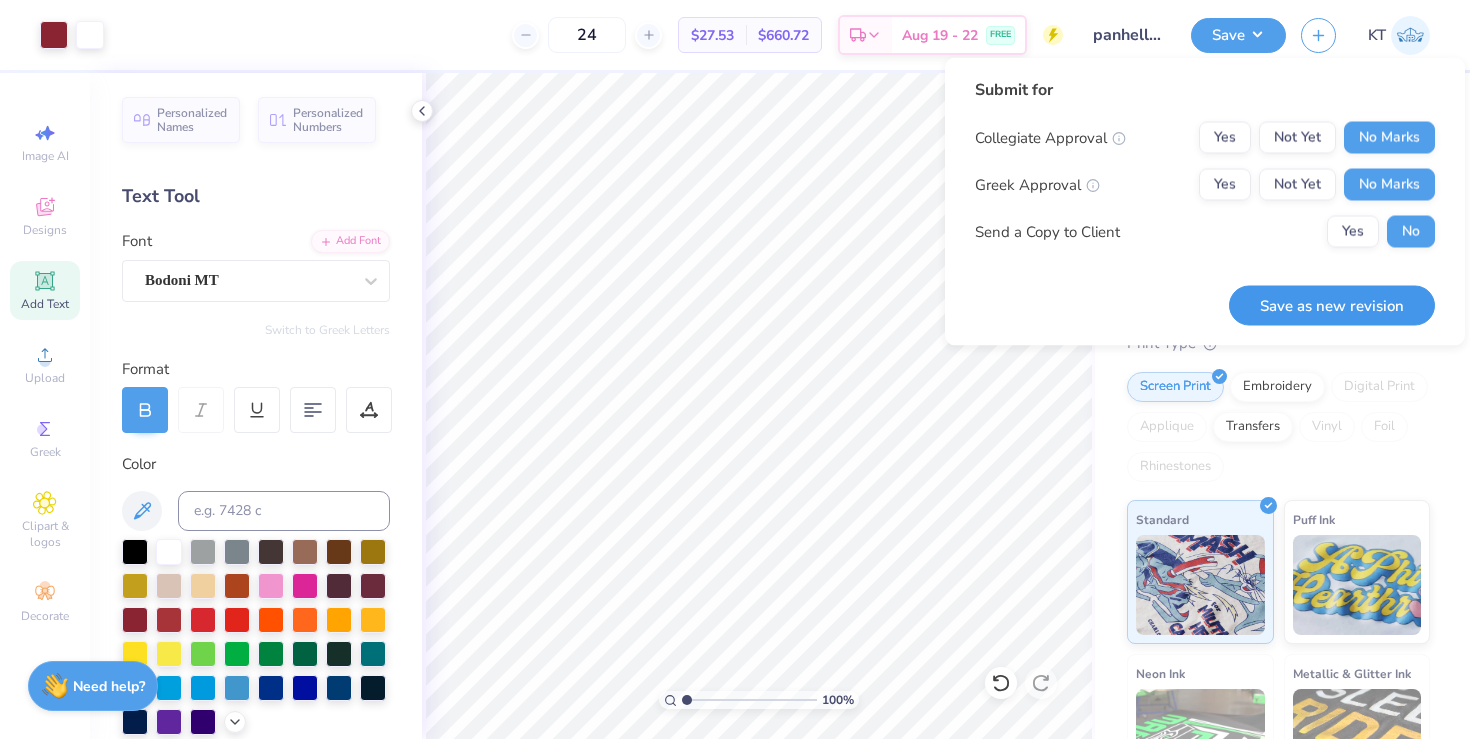 click on "Save as new revision" at bounding box center (1332, 305) 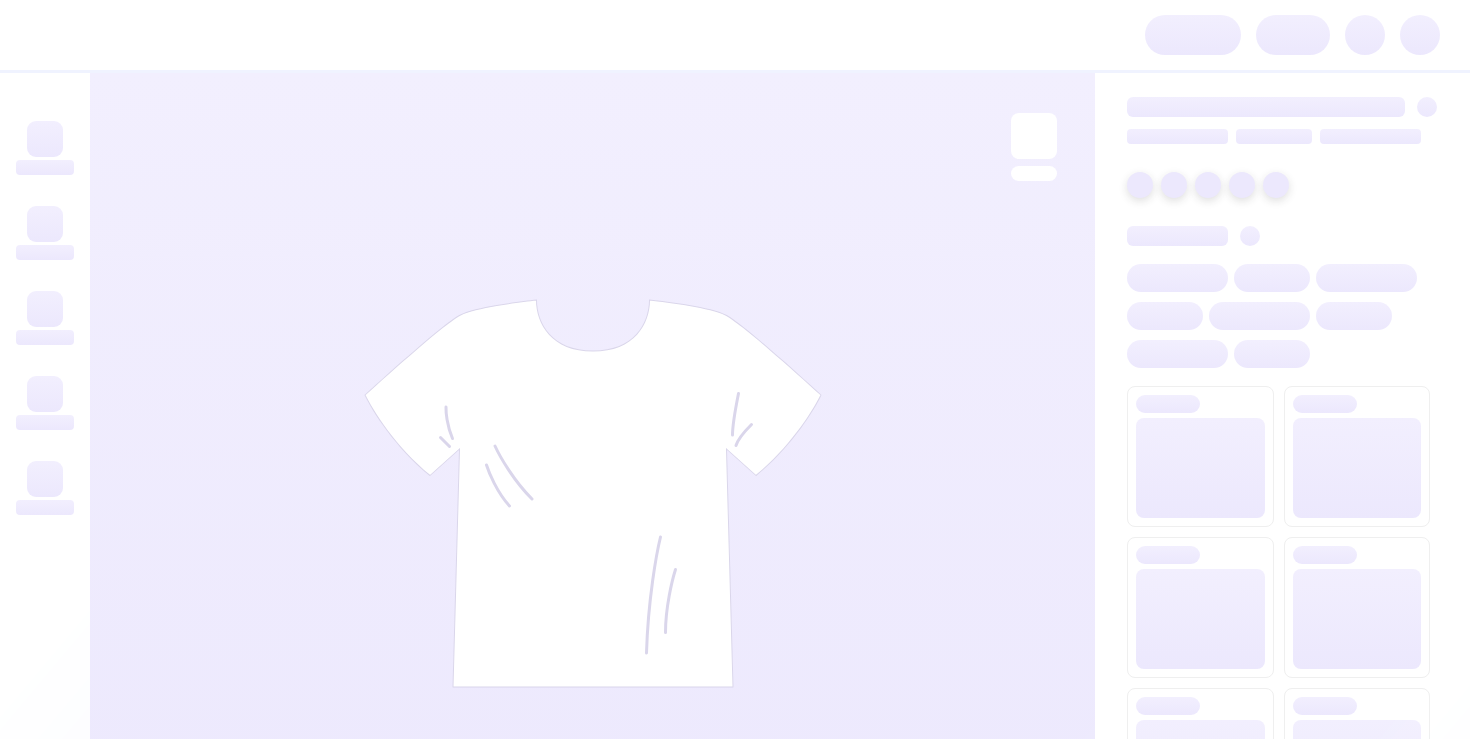 scroll, scrollTop: 0, scrollLeft: 0, axis: both 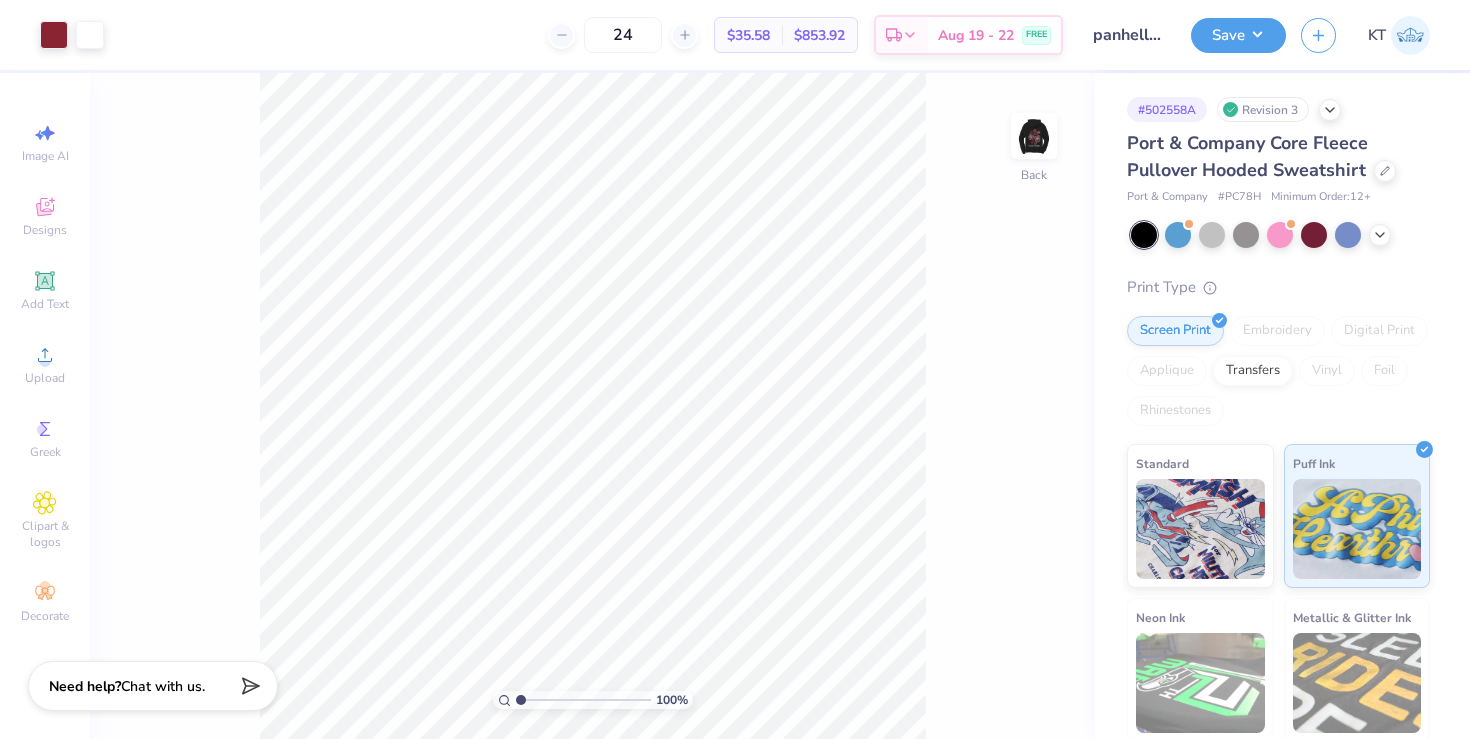 click on "Save" at bounding box center (1238, 35) 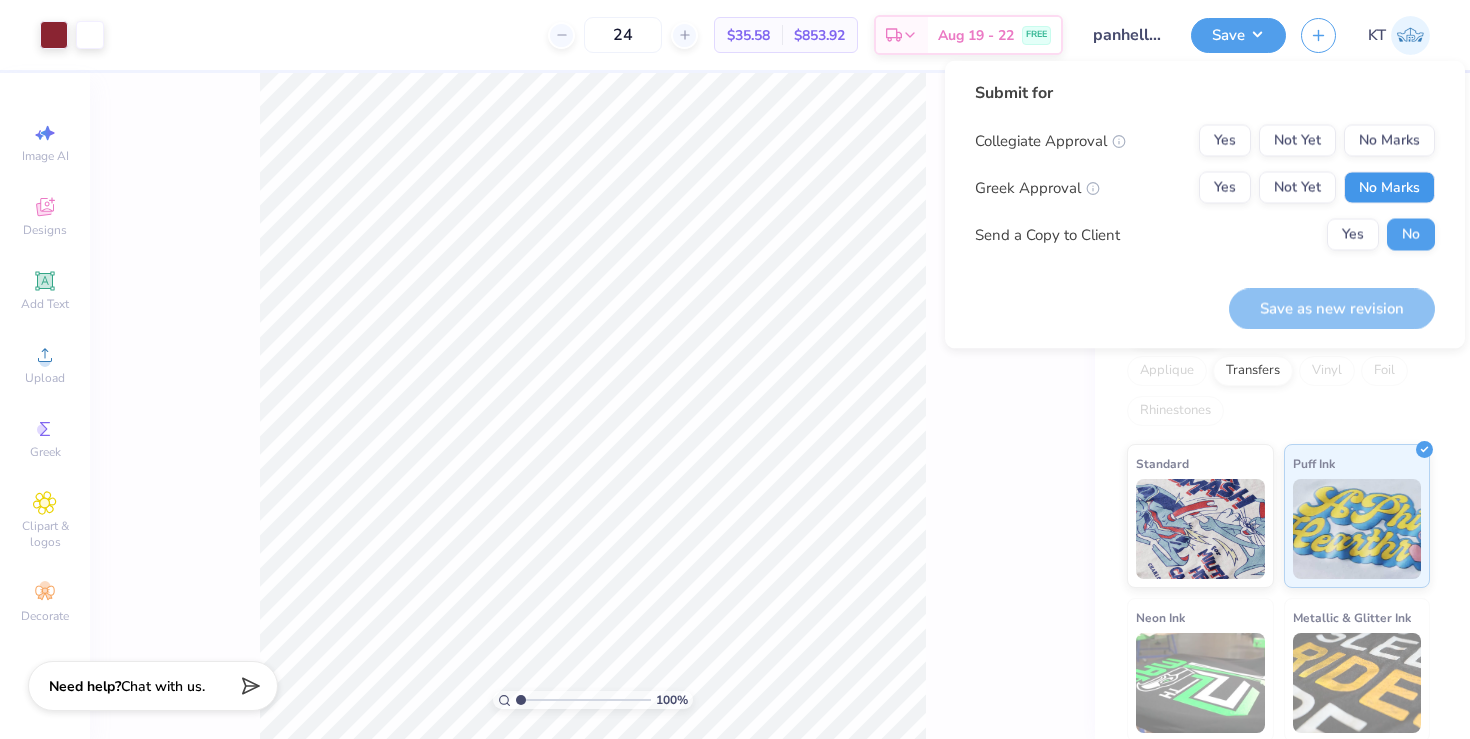 click on "No Marks" at bounding box center [1389, 188] 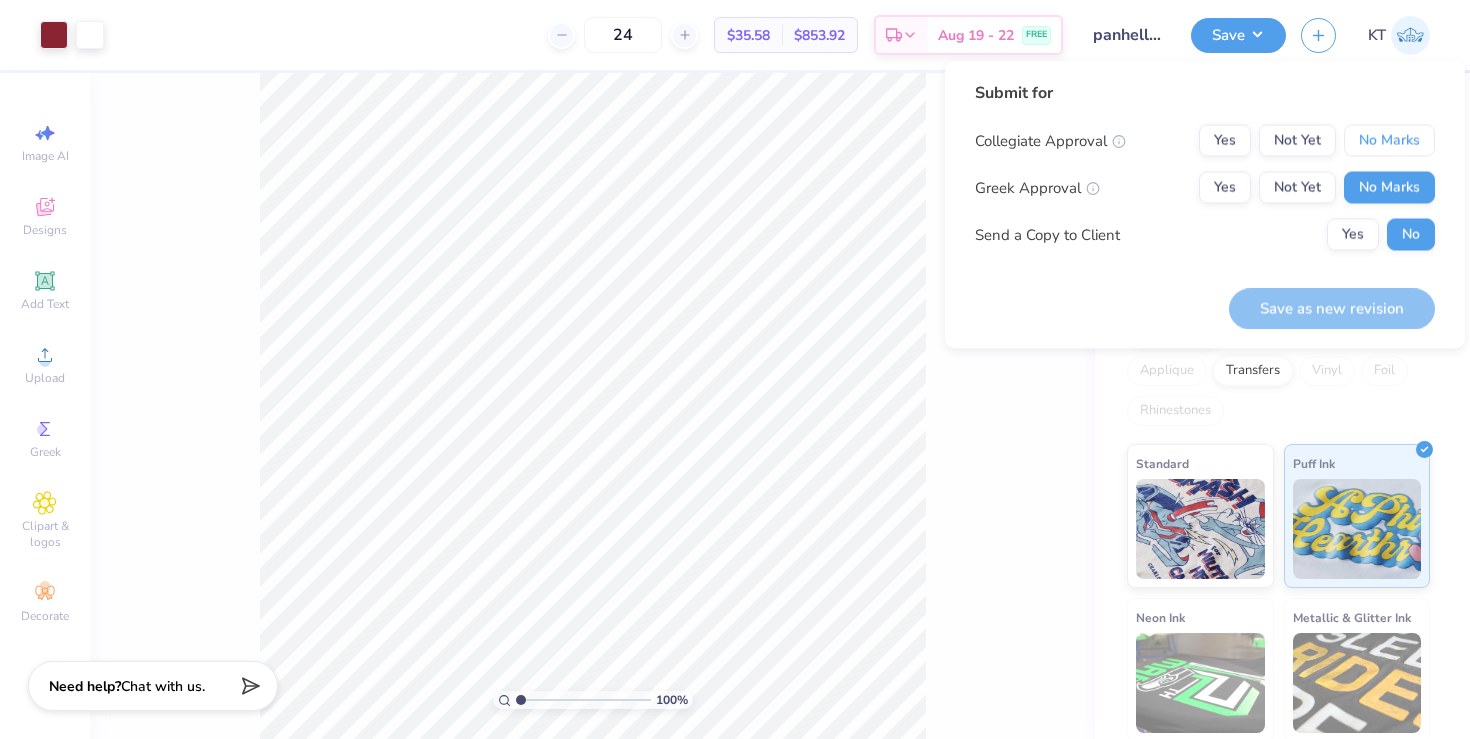 click on "No Marks" at bounding box center [1389, 141] 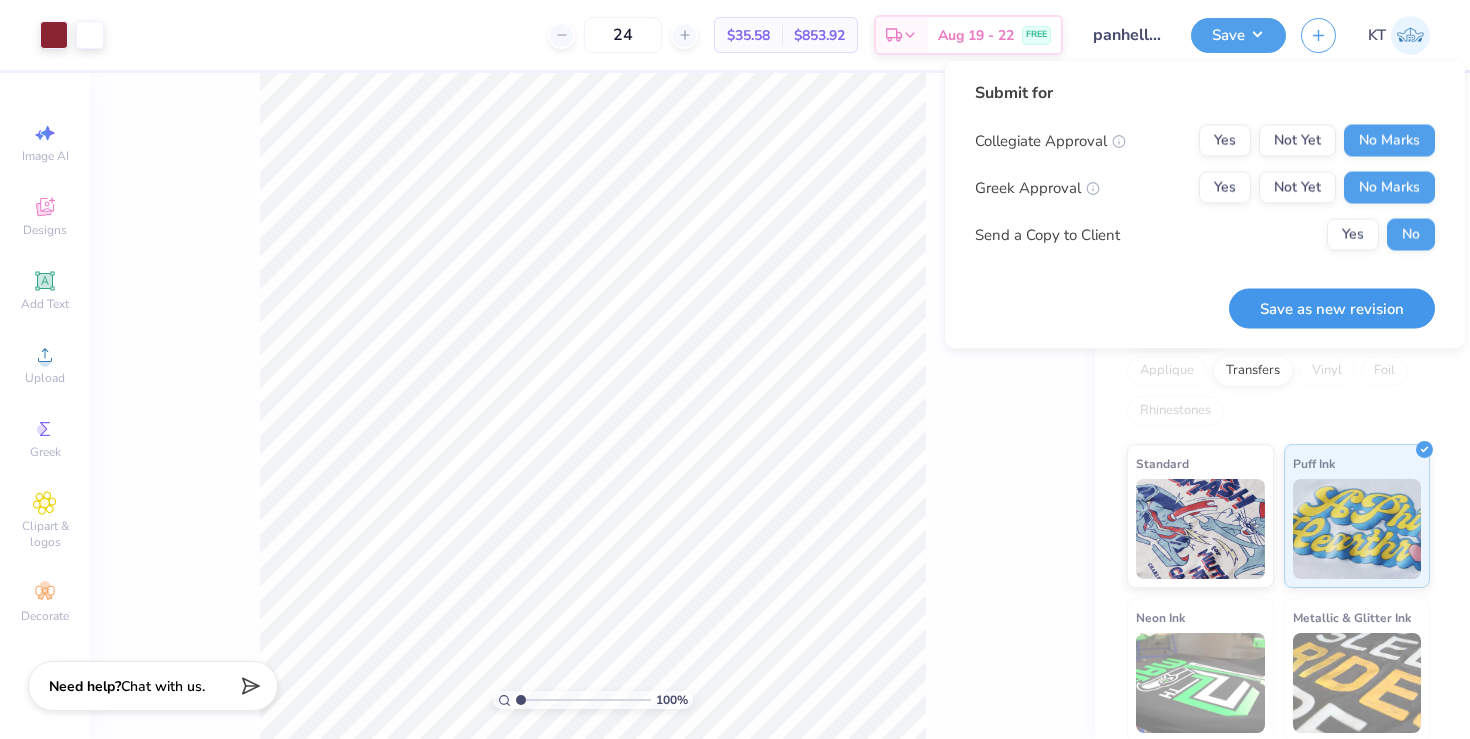 click on "Save as new revision" at bounding box center (1332, 308) 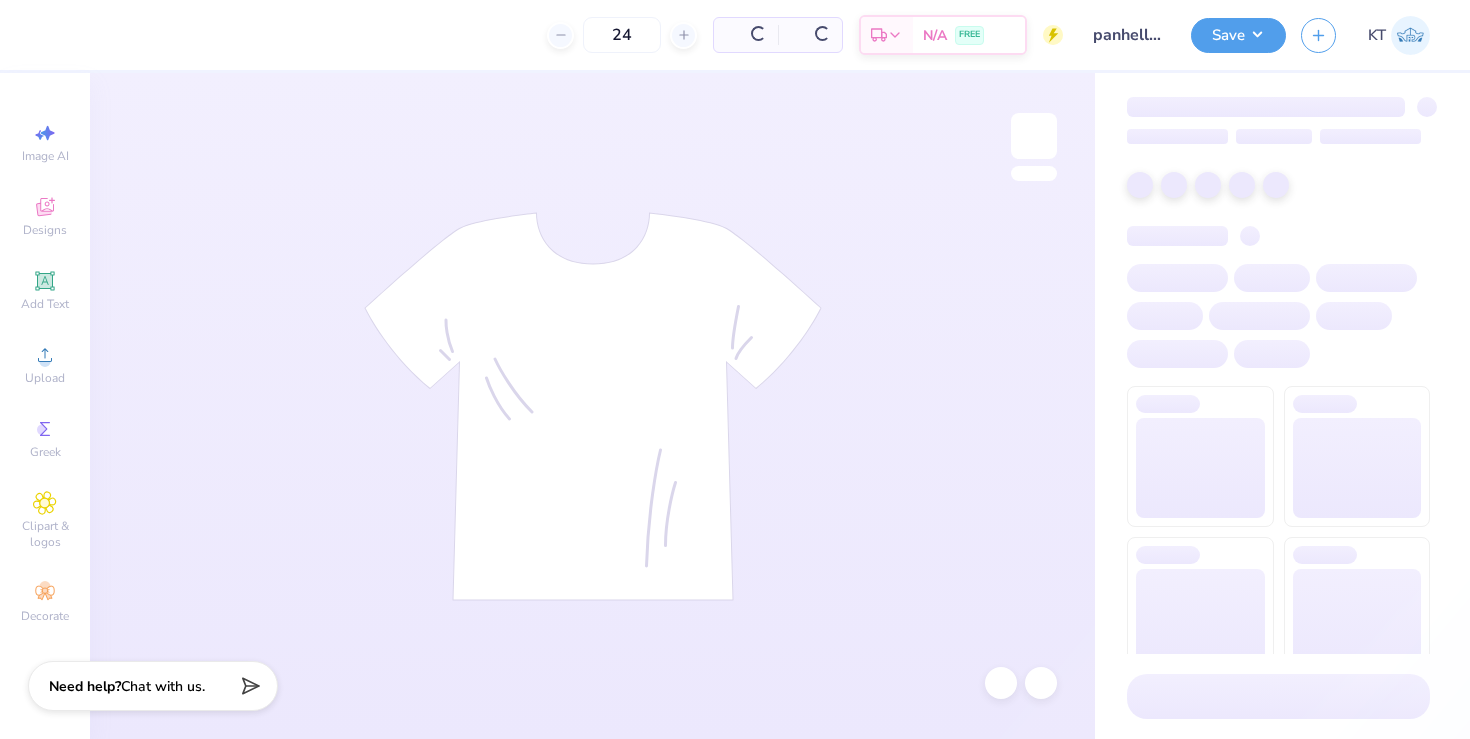 scroll, scrollTop: 0, scrollLeft: 0, axis: both 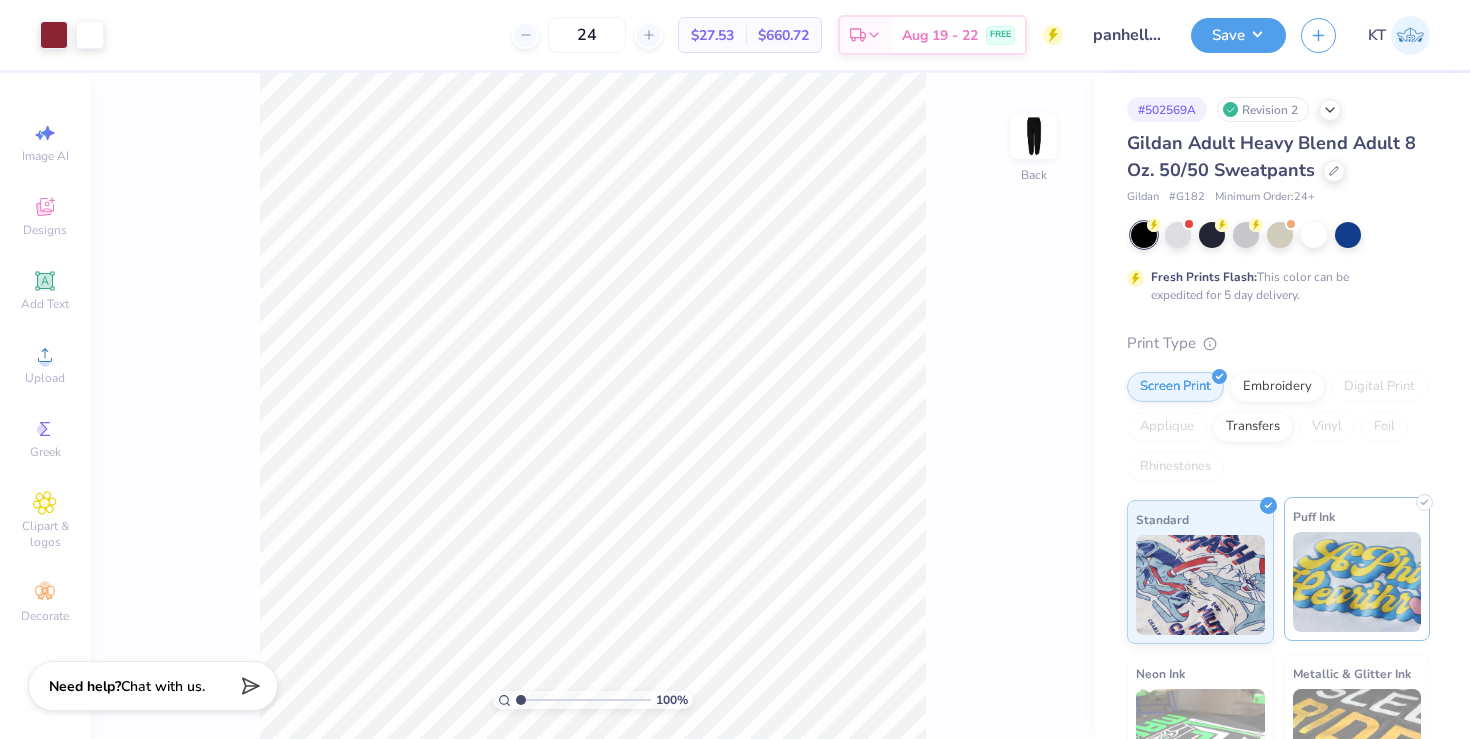 click at bounding box center (1357, 582) 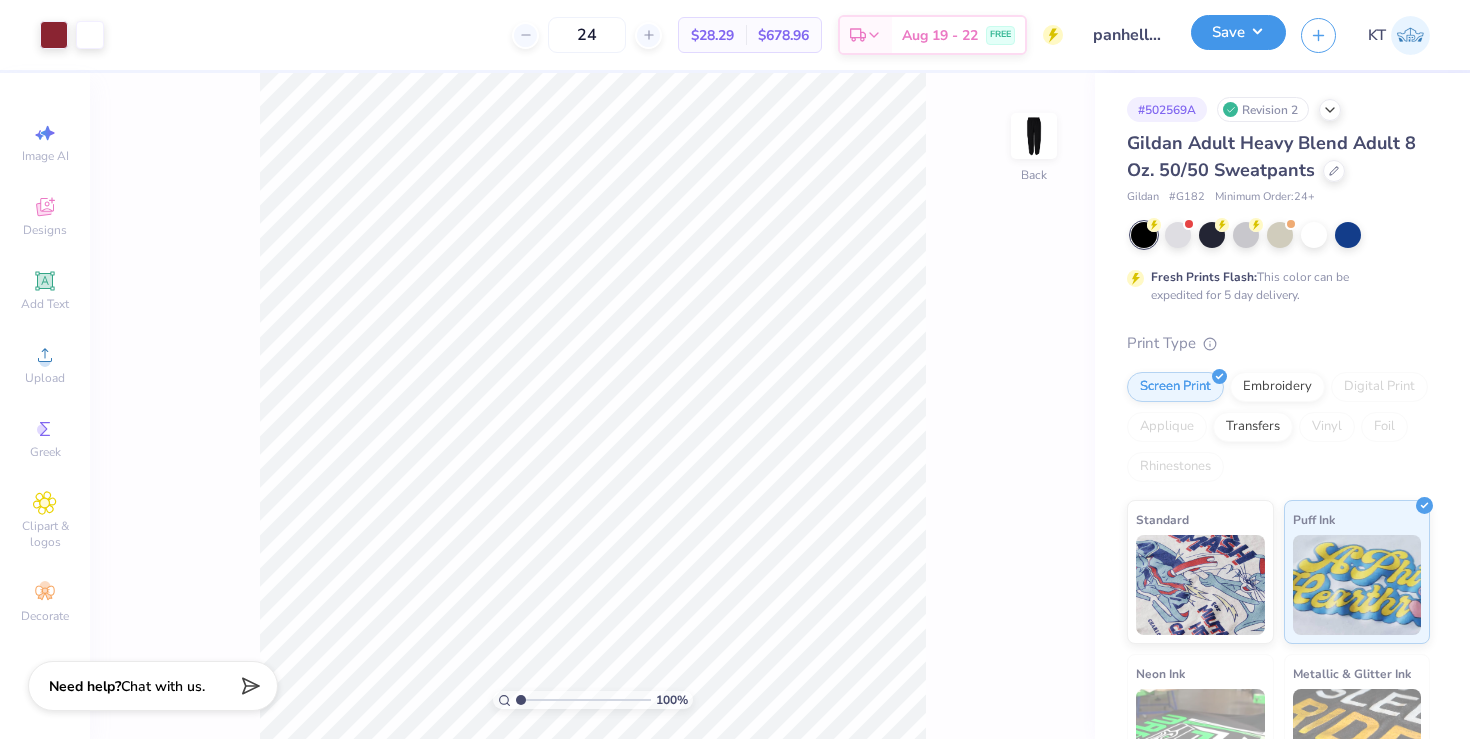click on "Save" at bounding box center [1238, 32] 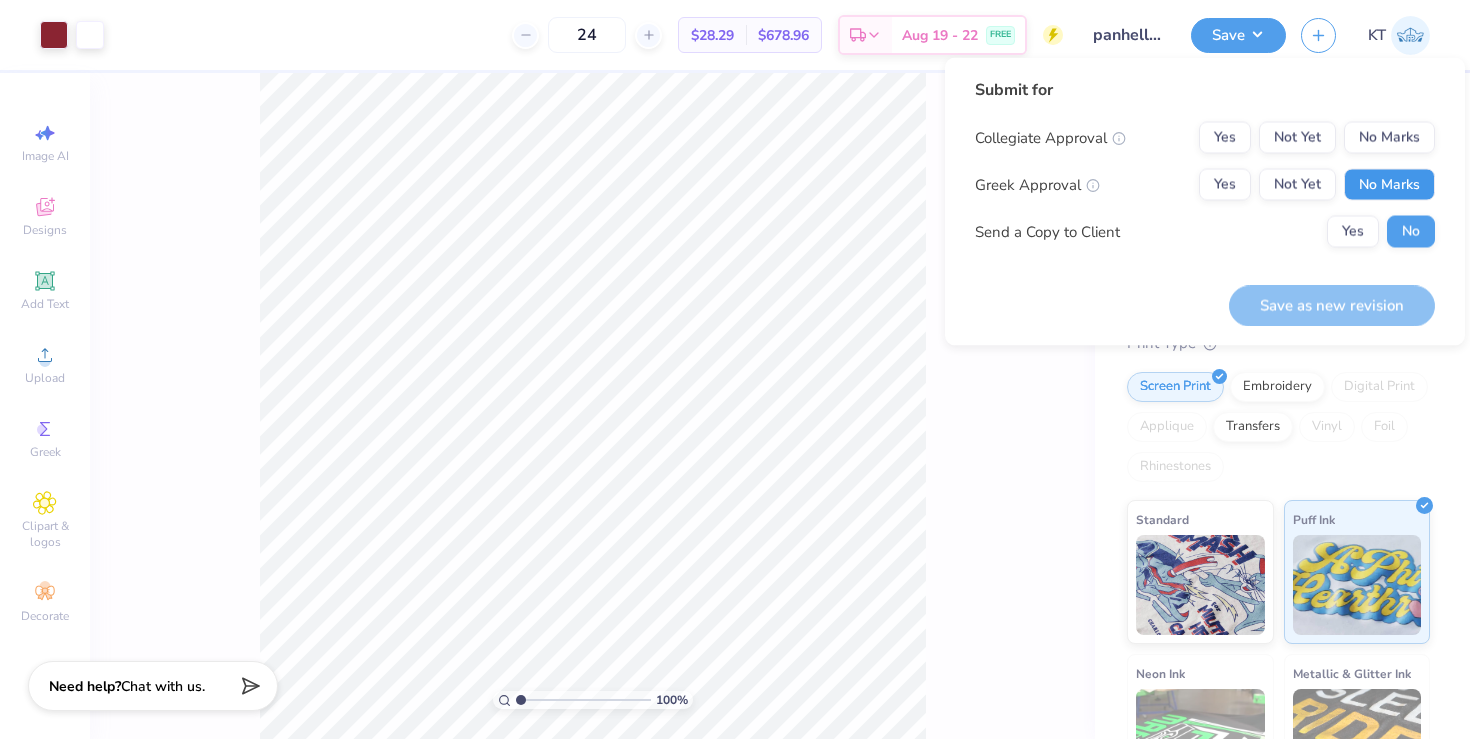 click on "No Marks" at bounding box center (1389, 185) 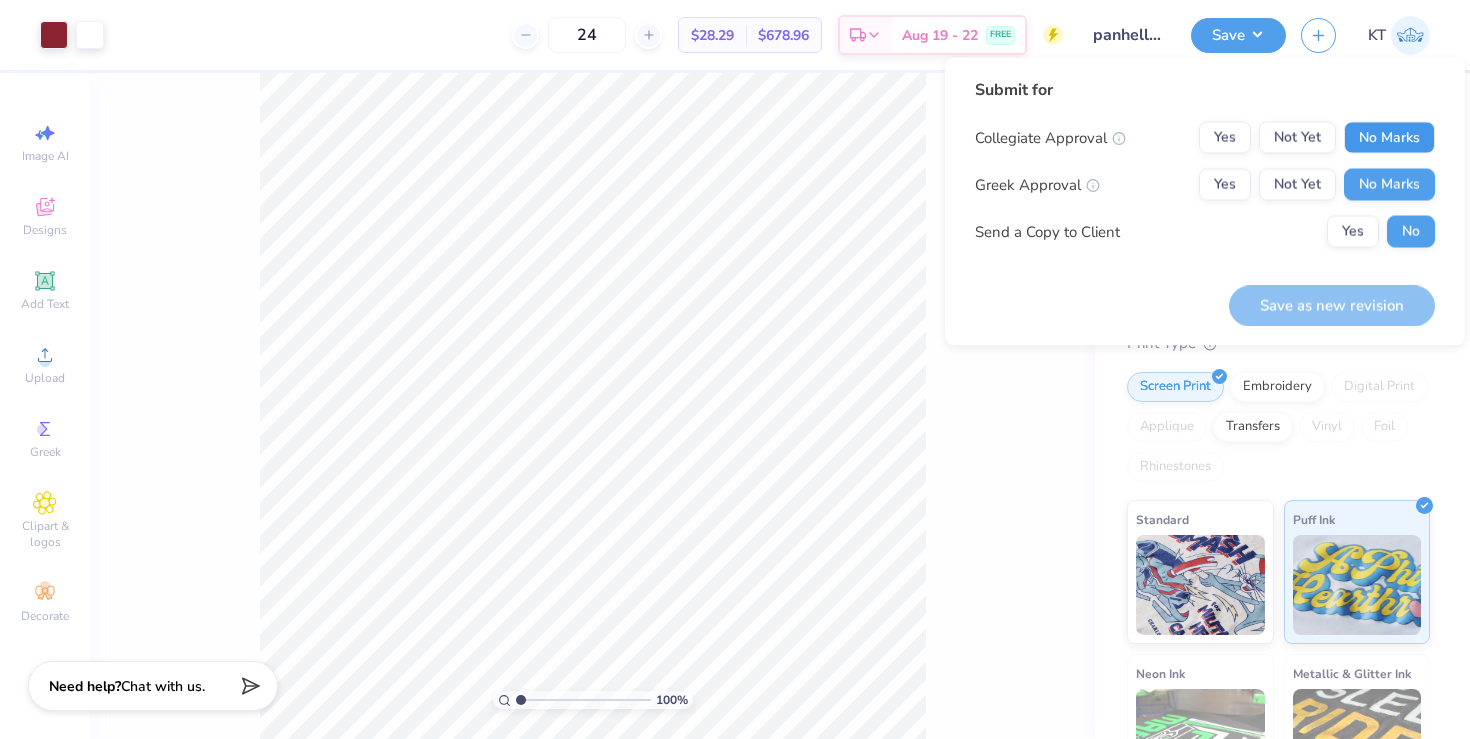 click on "No Marks" at bounding box center (1389, 138) 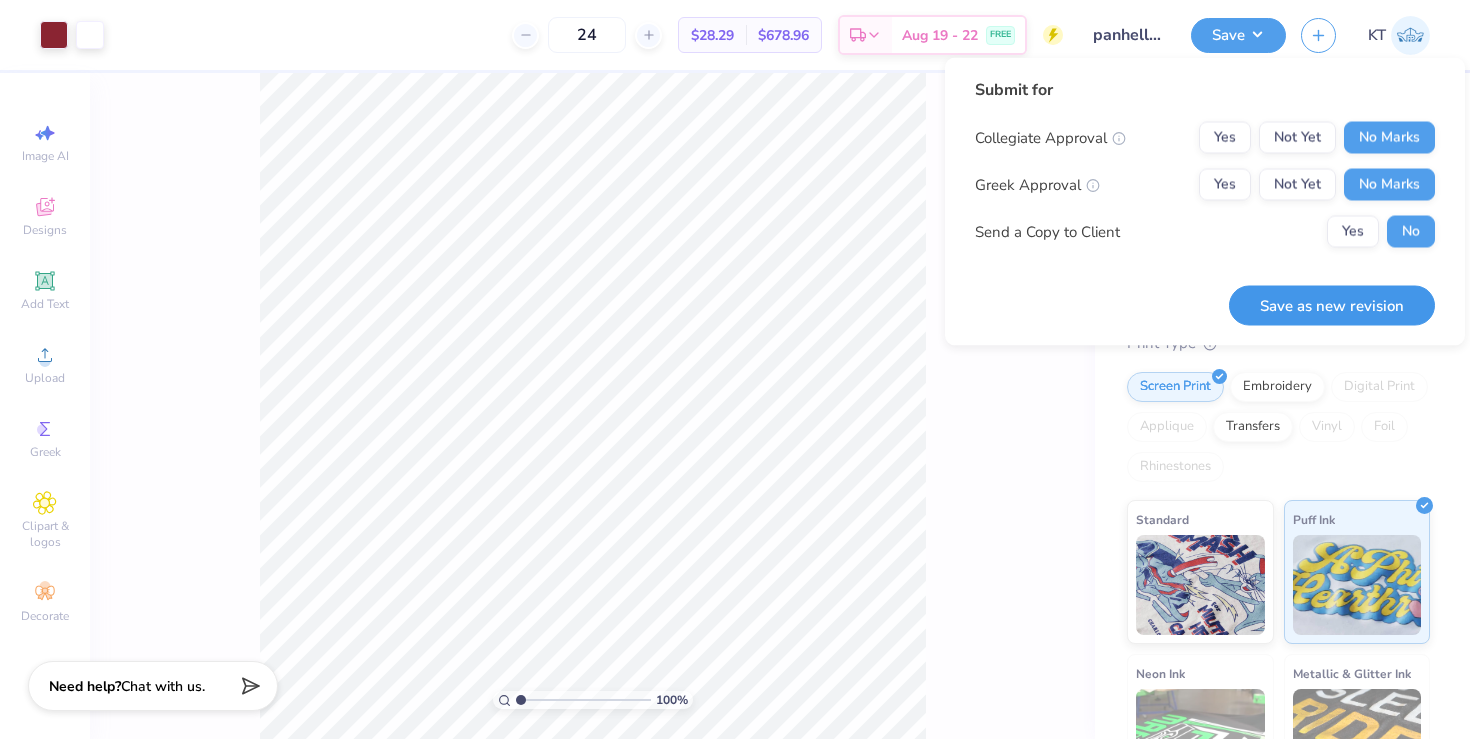 click on "Save as new revision" at bounding box center (1332, 305) 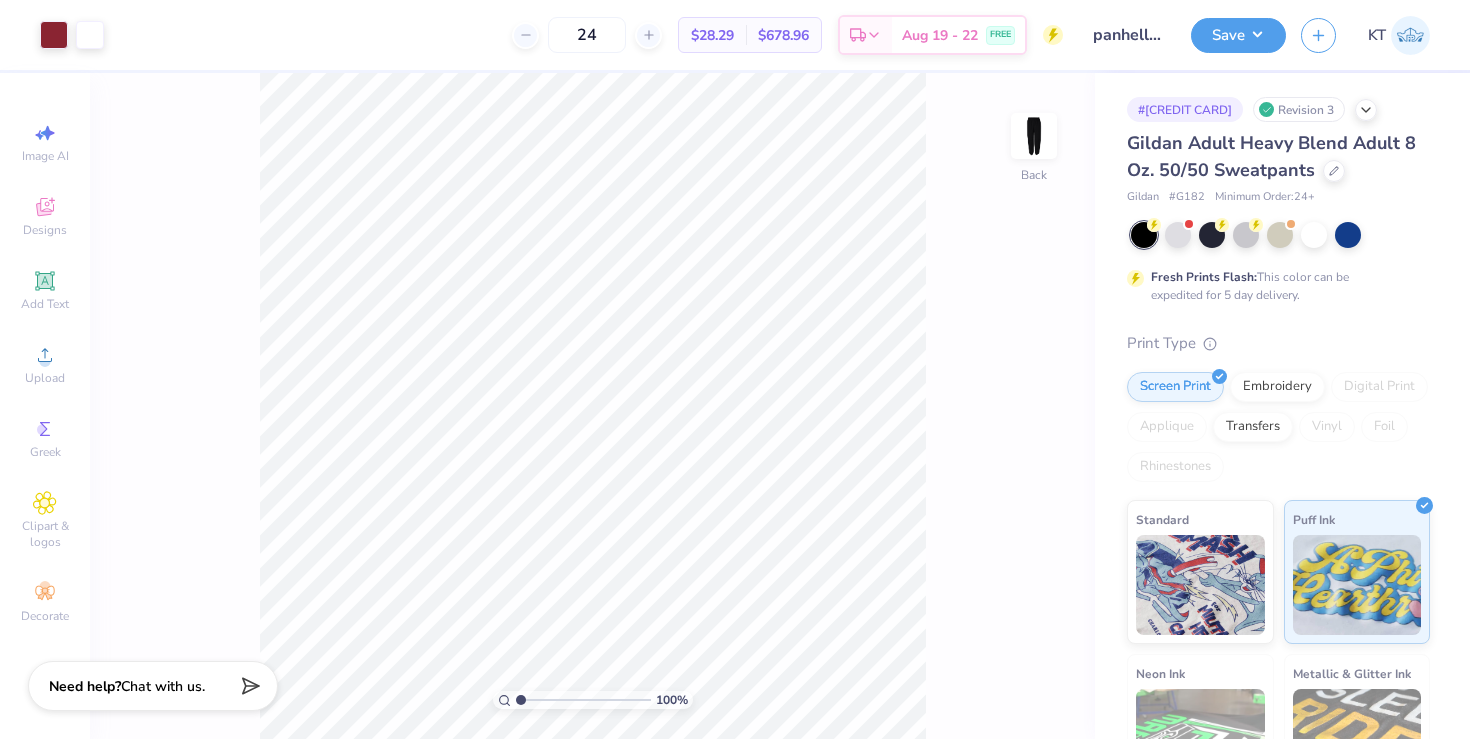 scroll, scrollTop: 0, scrollLeft: 0, axis: both 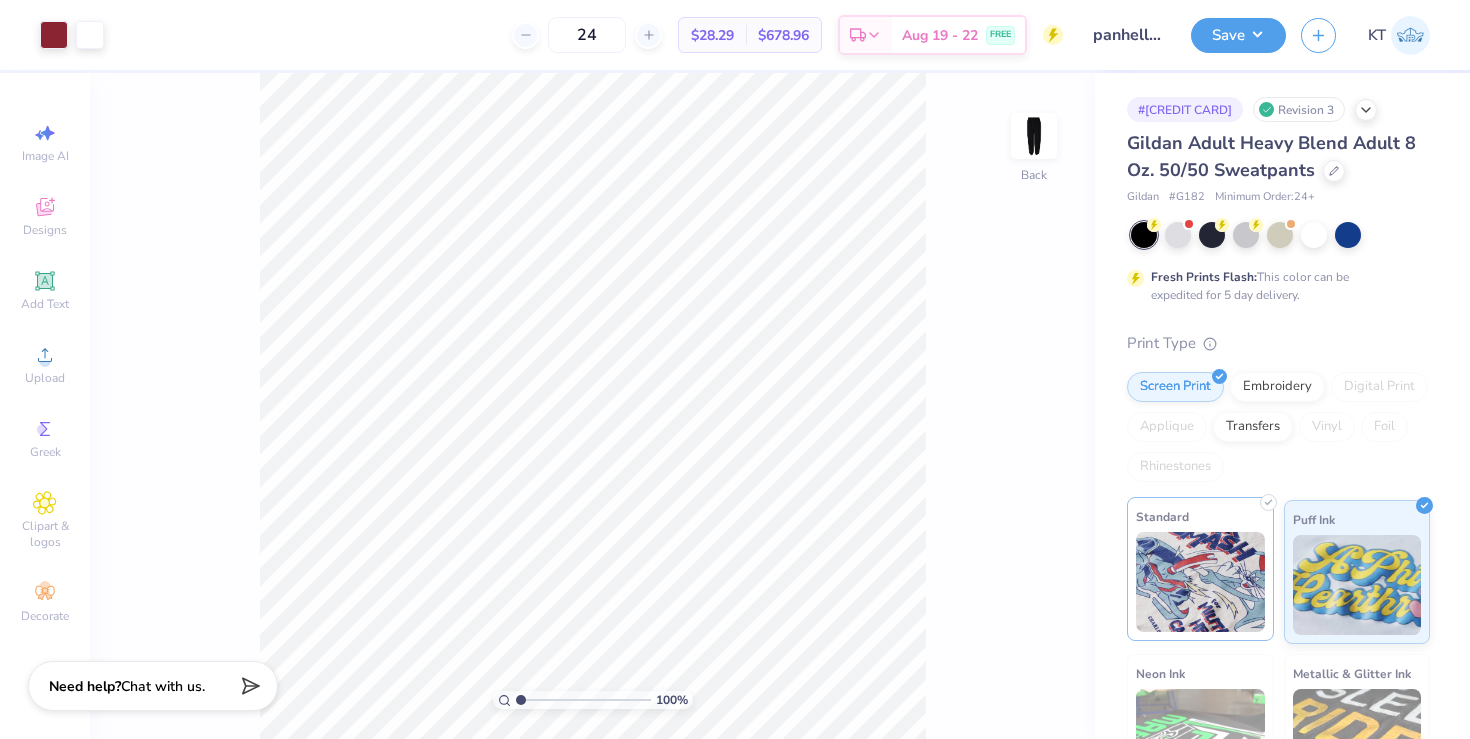 click at bounding box center [1200, 582] 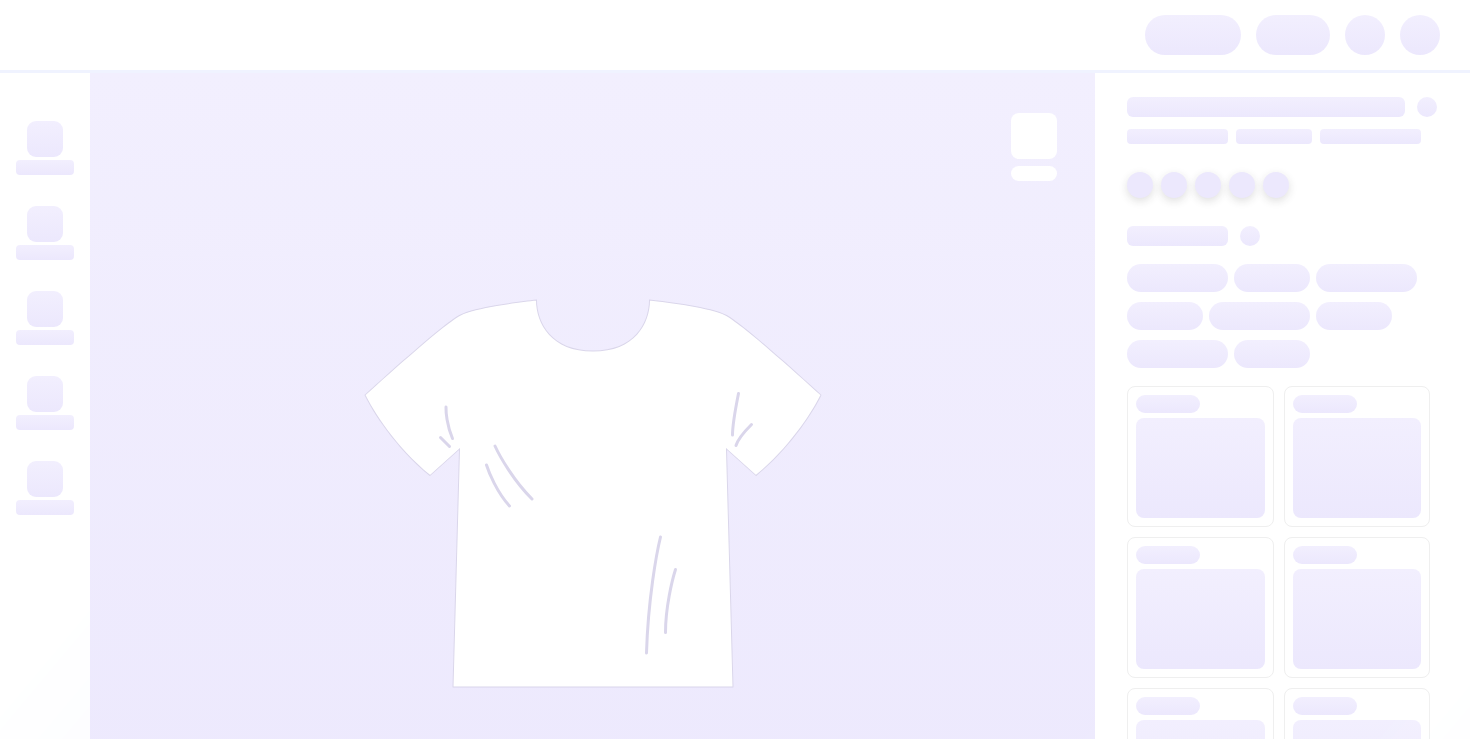 scroll, scrollTop: 0, scrollLeft: 0, axis: both 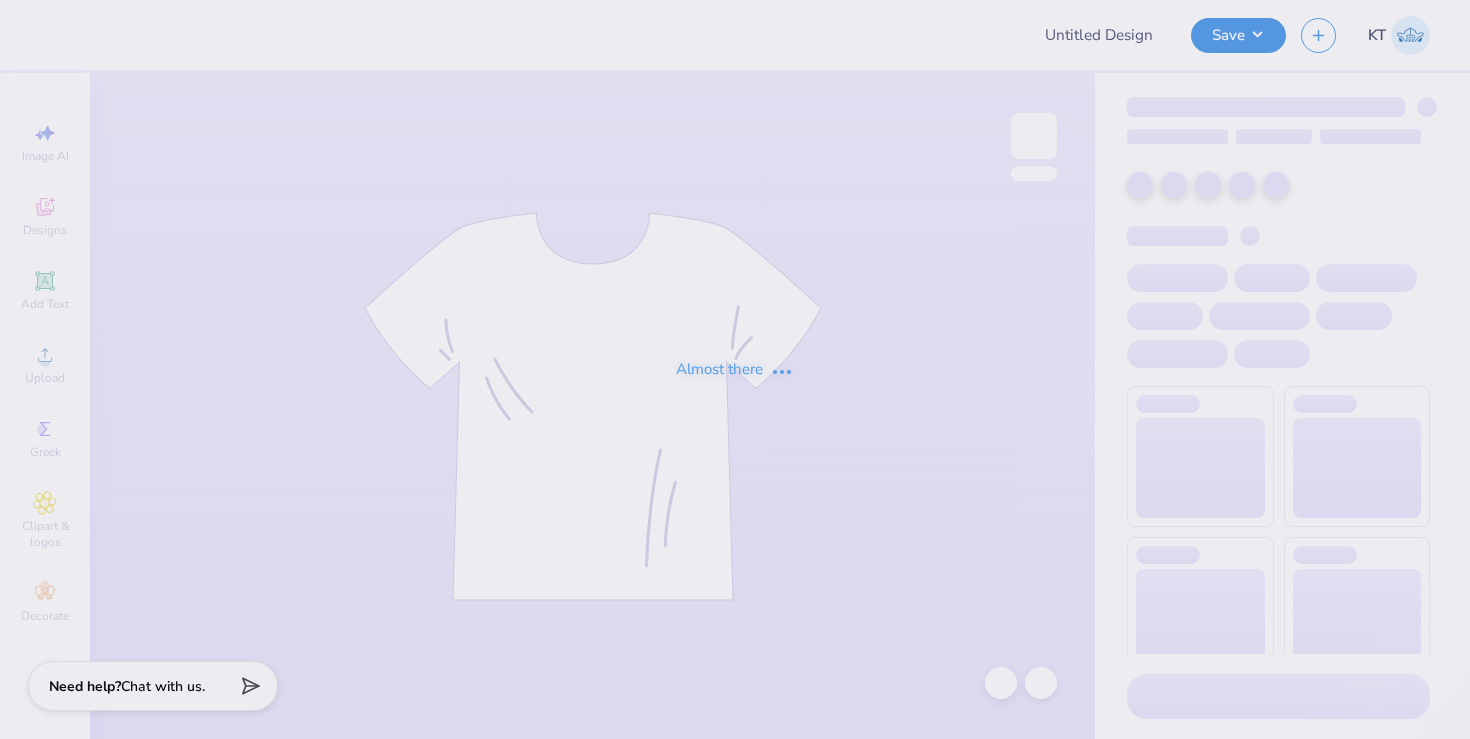 type on "panhellenic 2" 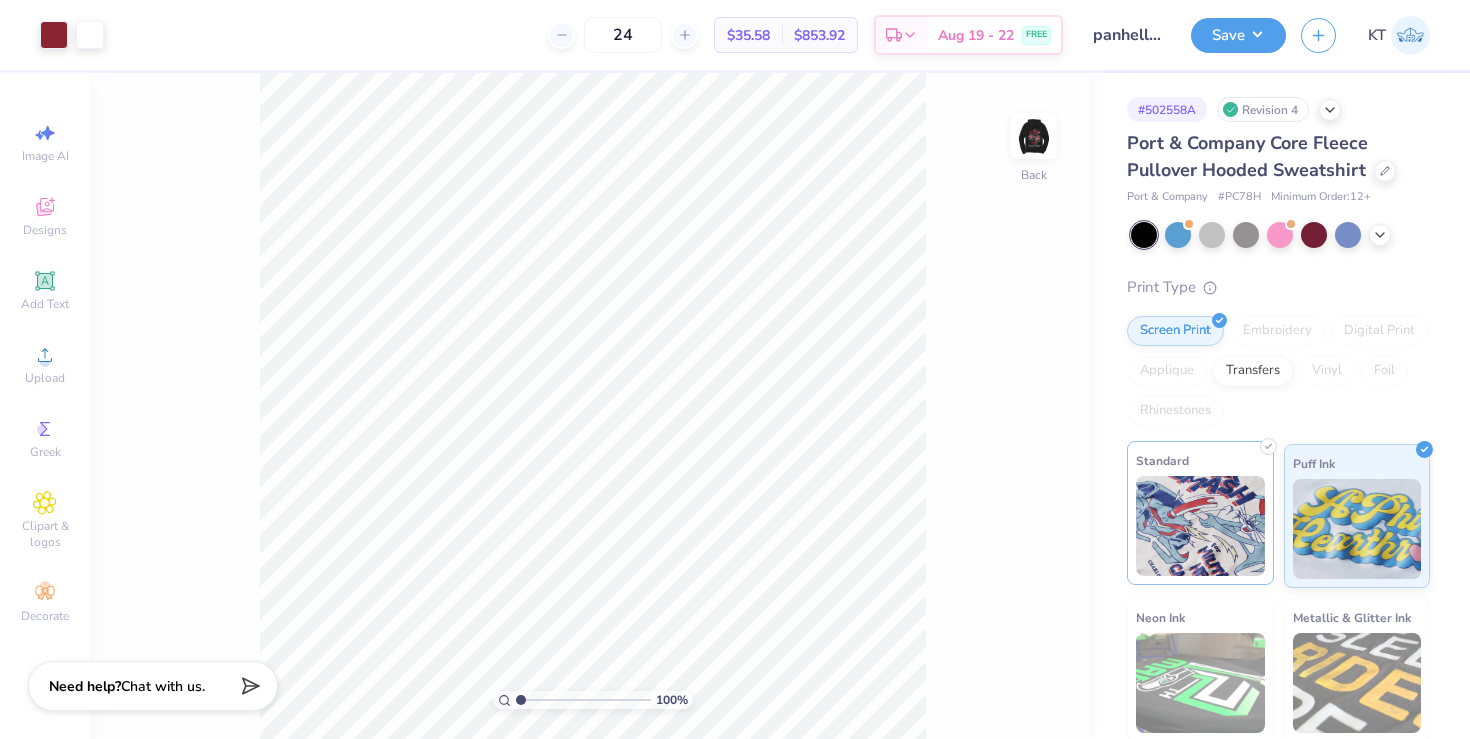 click at bounding box center (1200, 526) 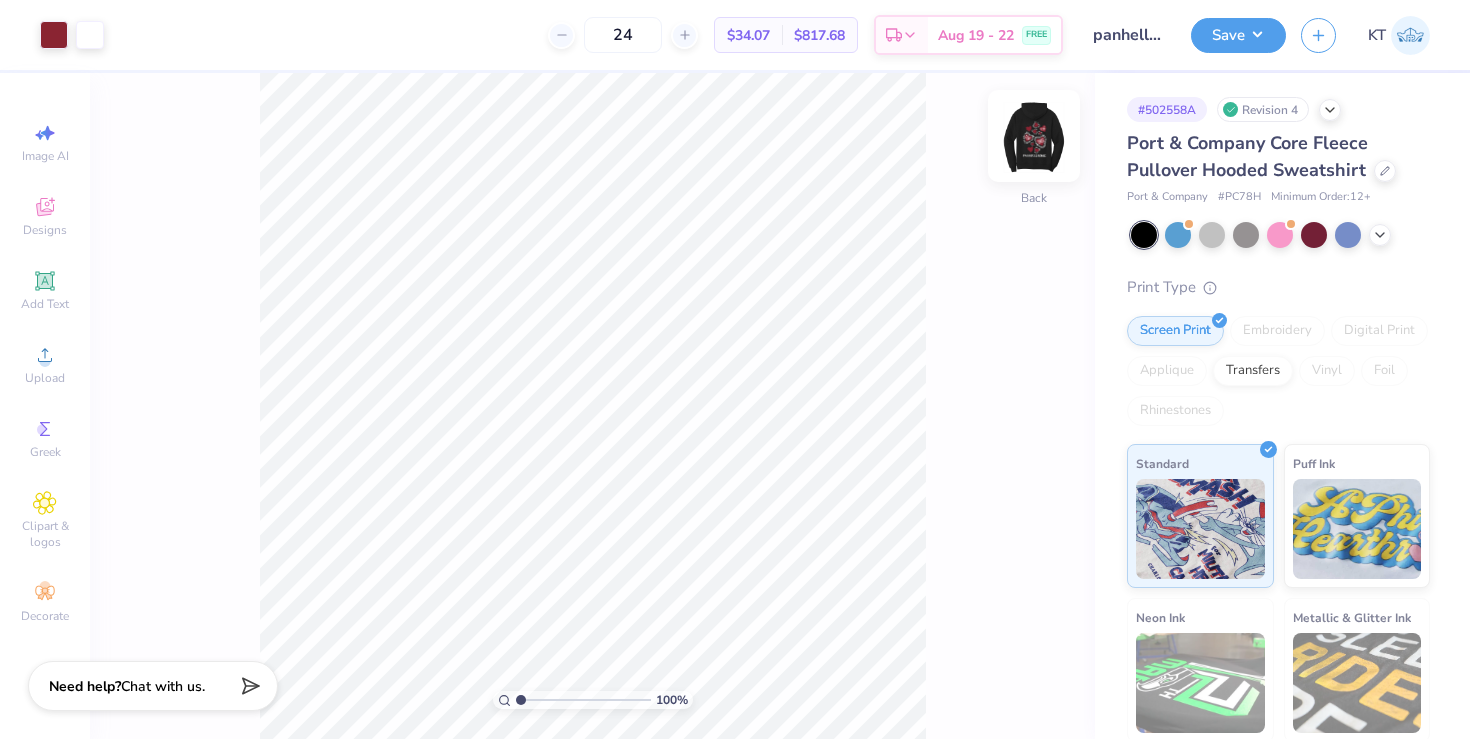 click at bounding box center (1034, 136) 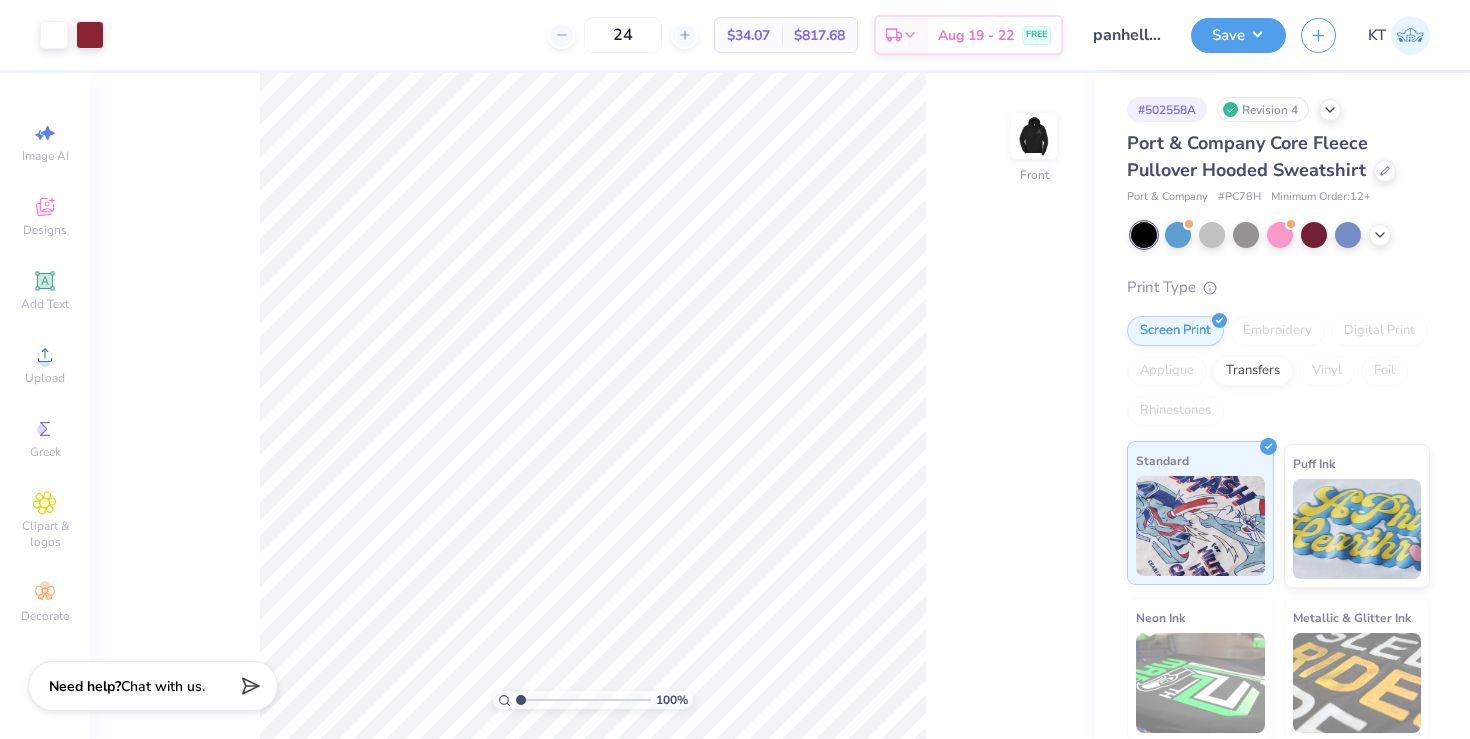 click on "Standard" at bounding box center [1200, 513] 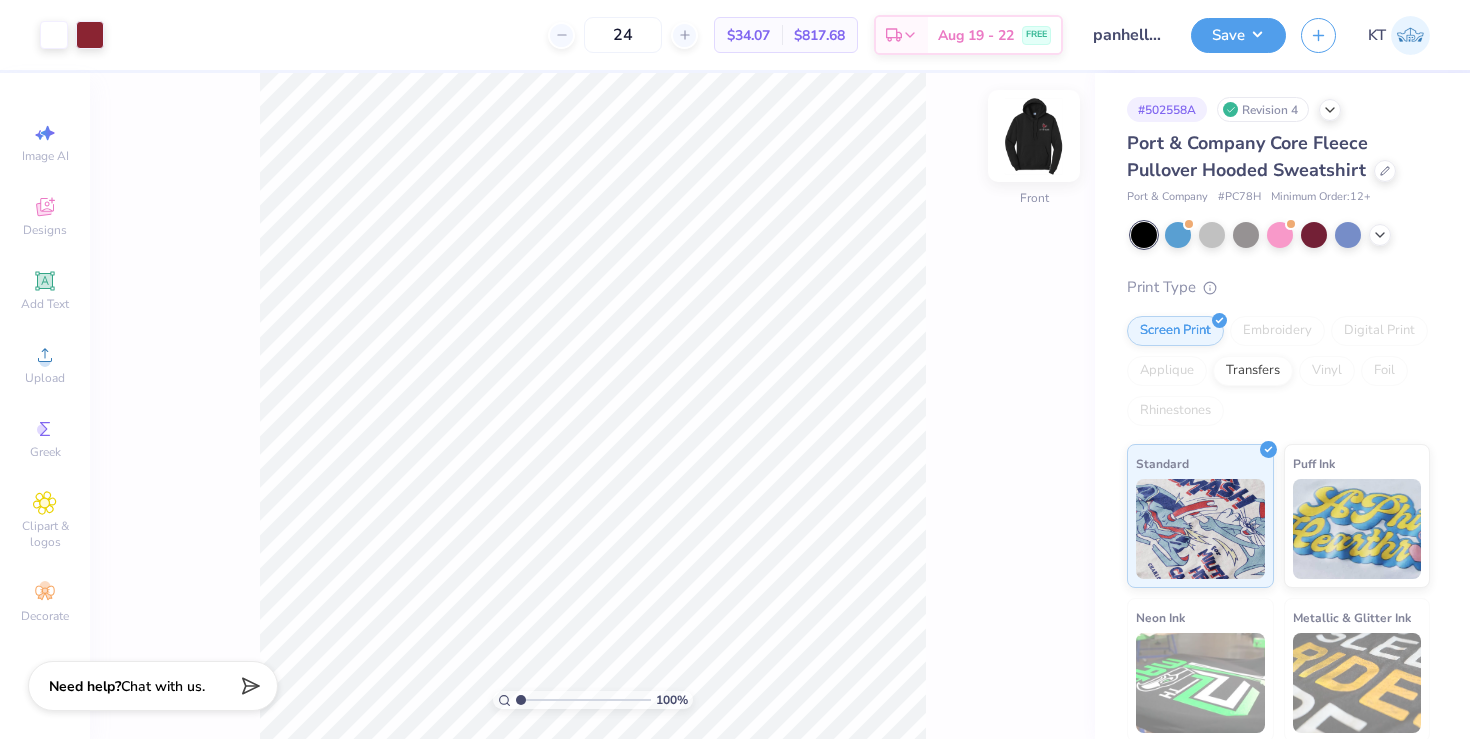 click at bounding box center [1034, 136] 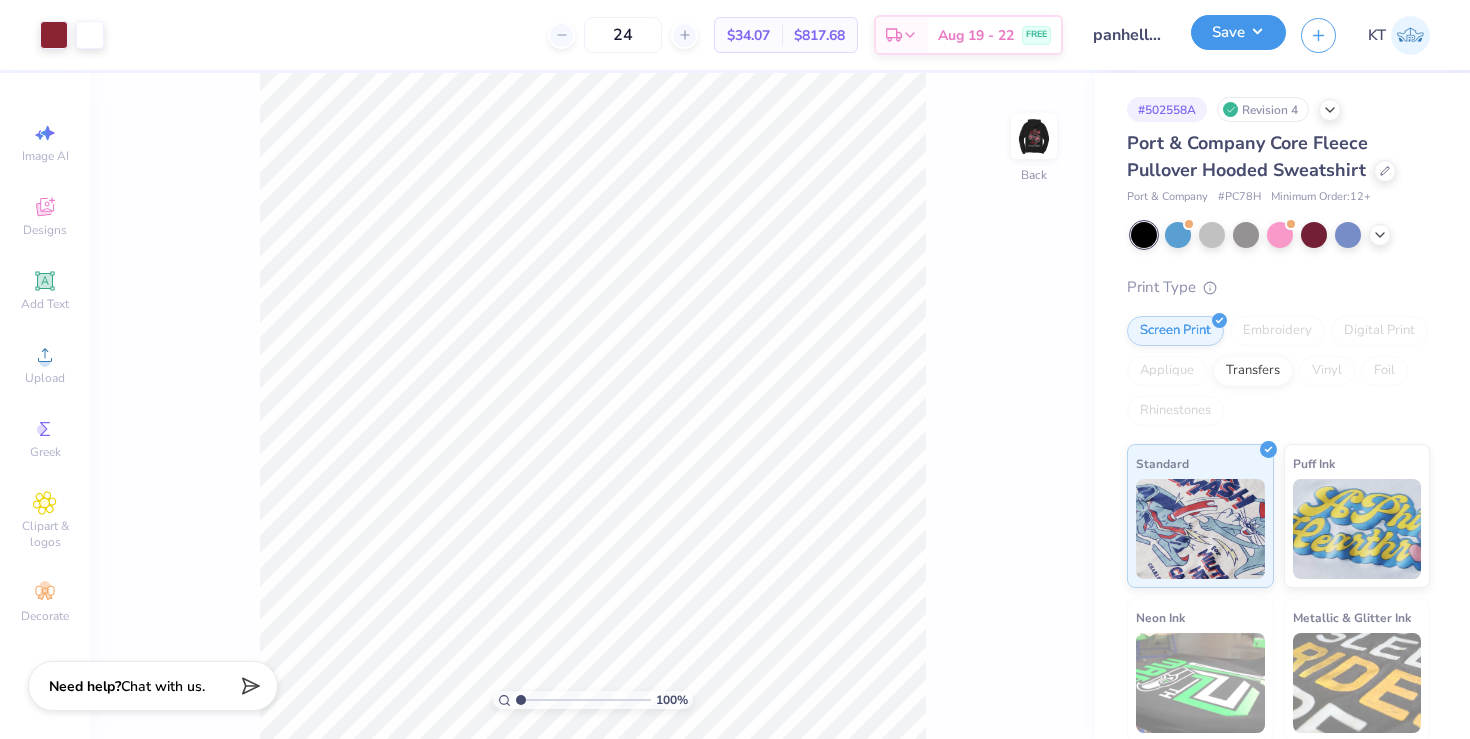 click on "Save" at bounding box center [1238, 32] 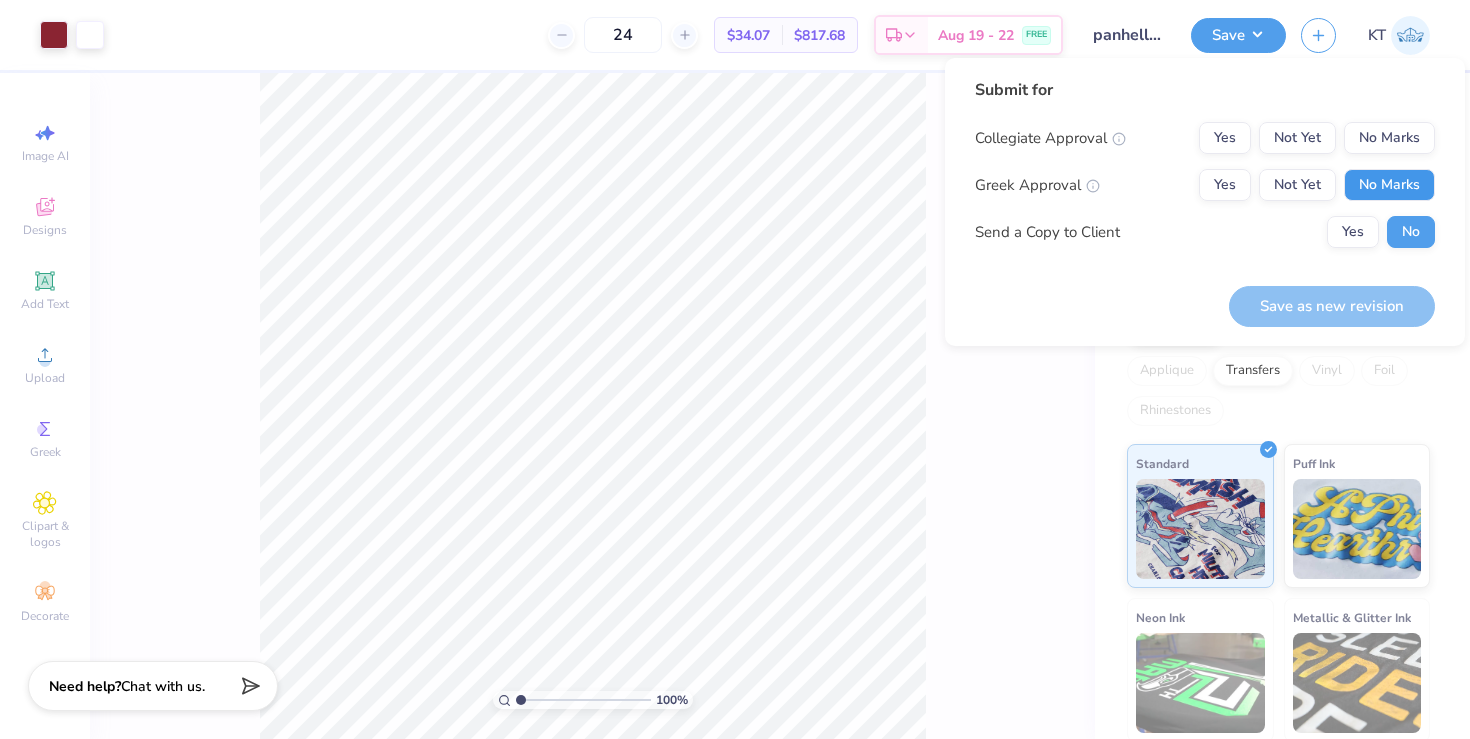 click on "No Marks" at bounding box center [1389, 185] 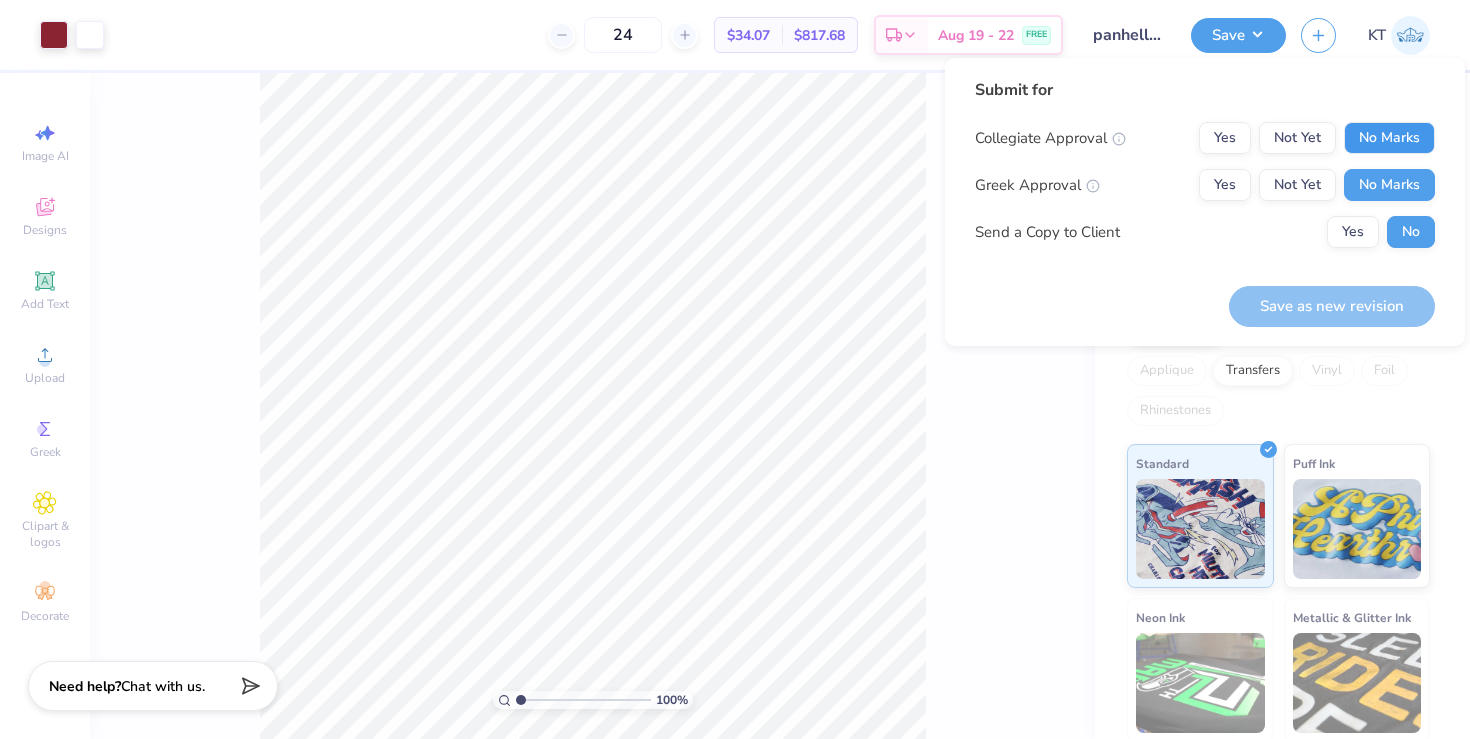click on "No Marks" at bounding box center [1389, 138] 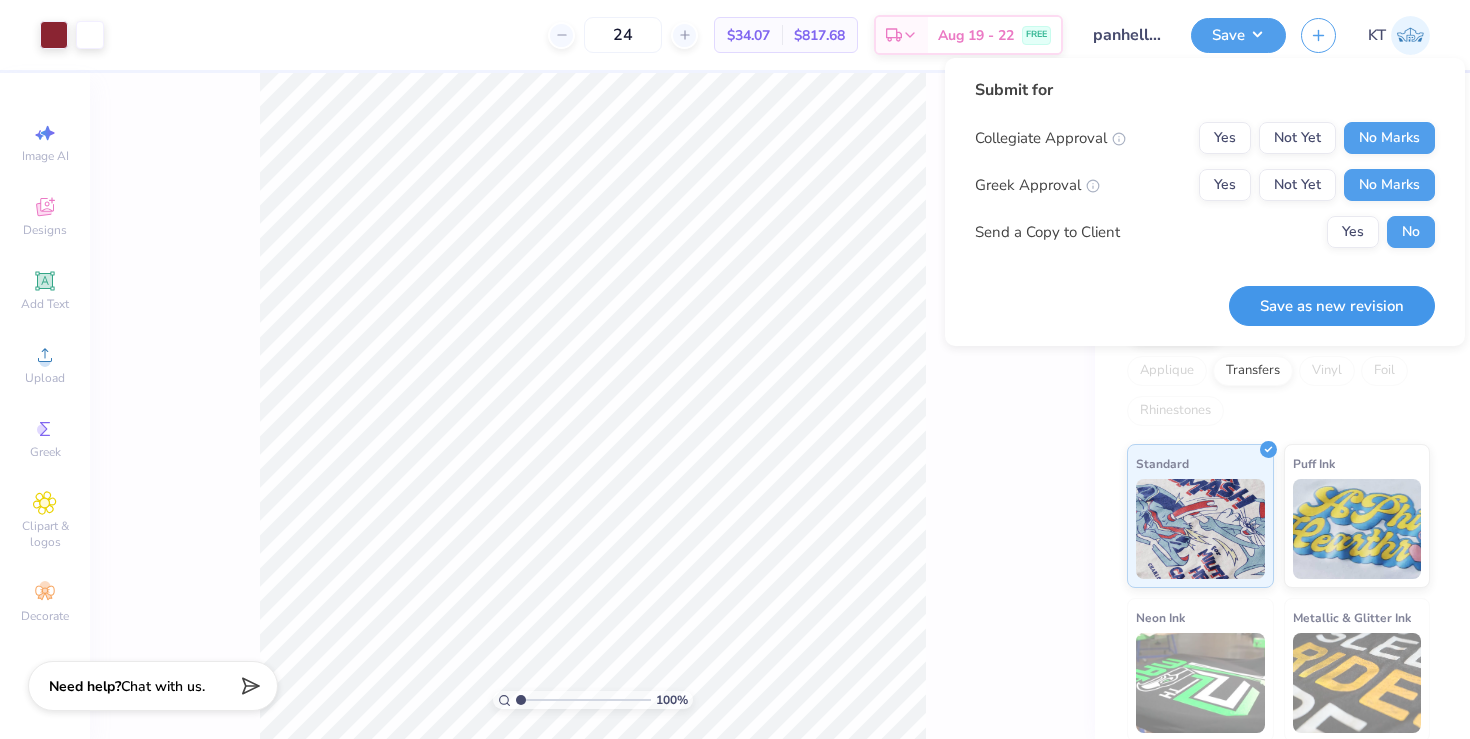 click on "Save as new revision" at bounding box center (1332, 306) 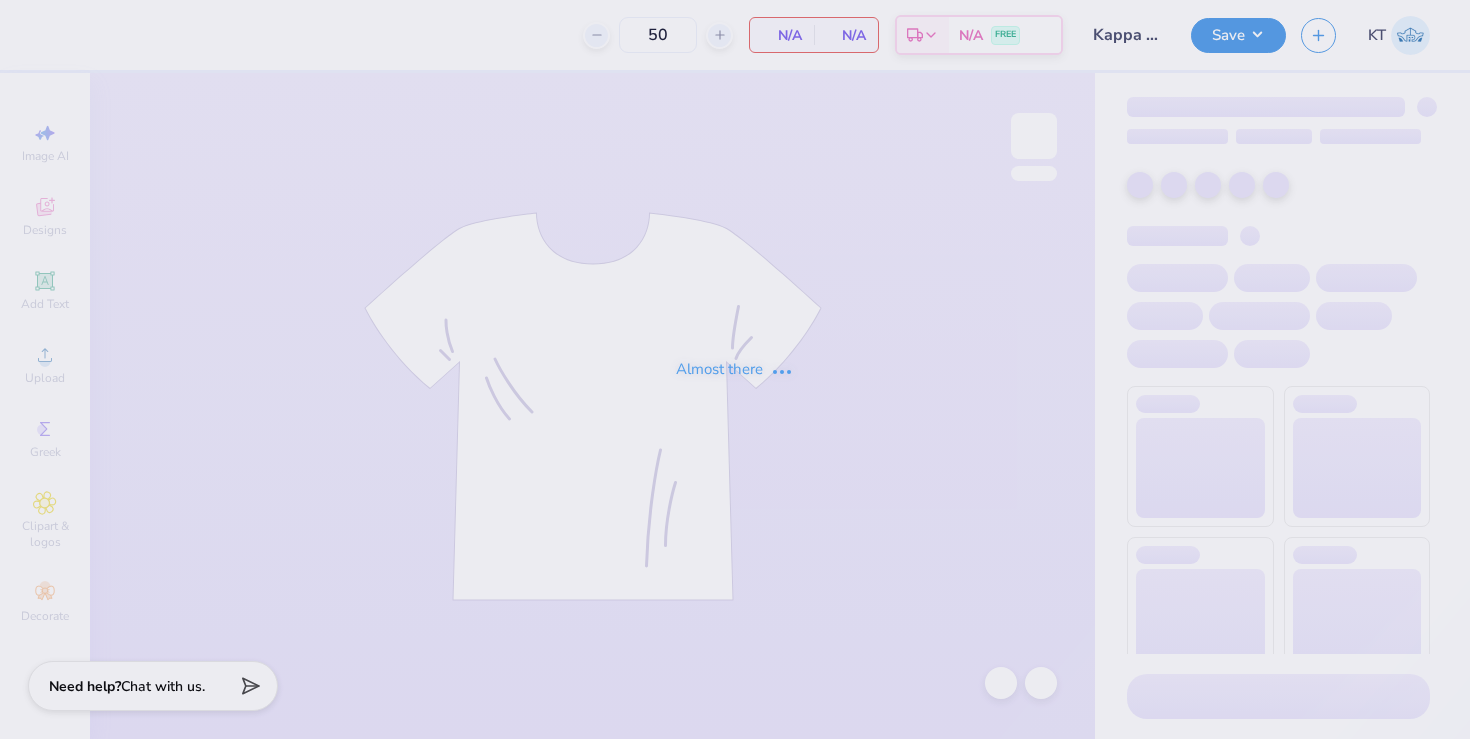 scroll, scrollTop: 0, scrollLeft: 0, axis: both 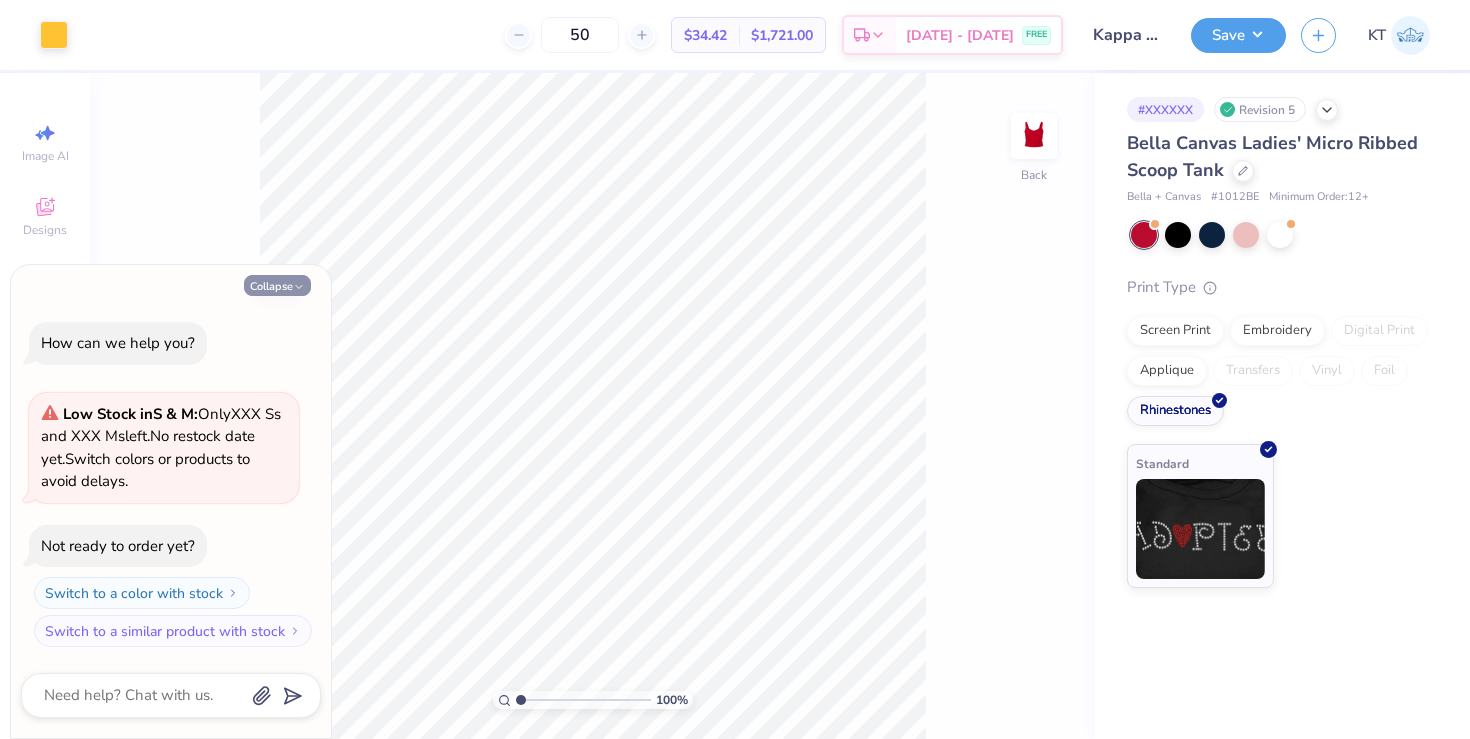 click 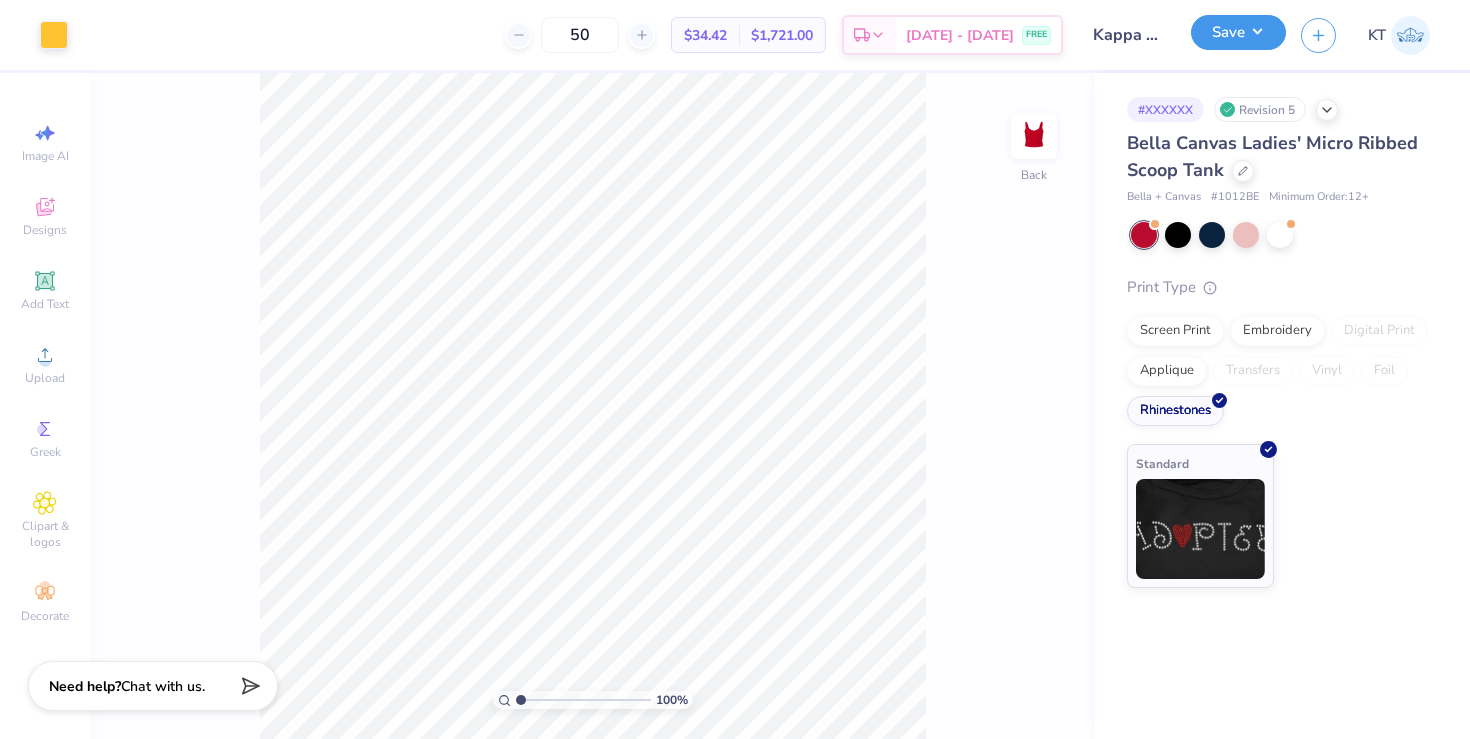 click on "Save" at bounding box center [1238, 32] 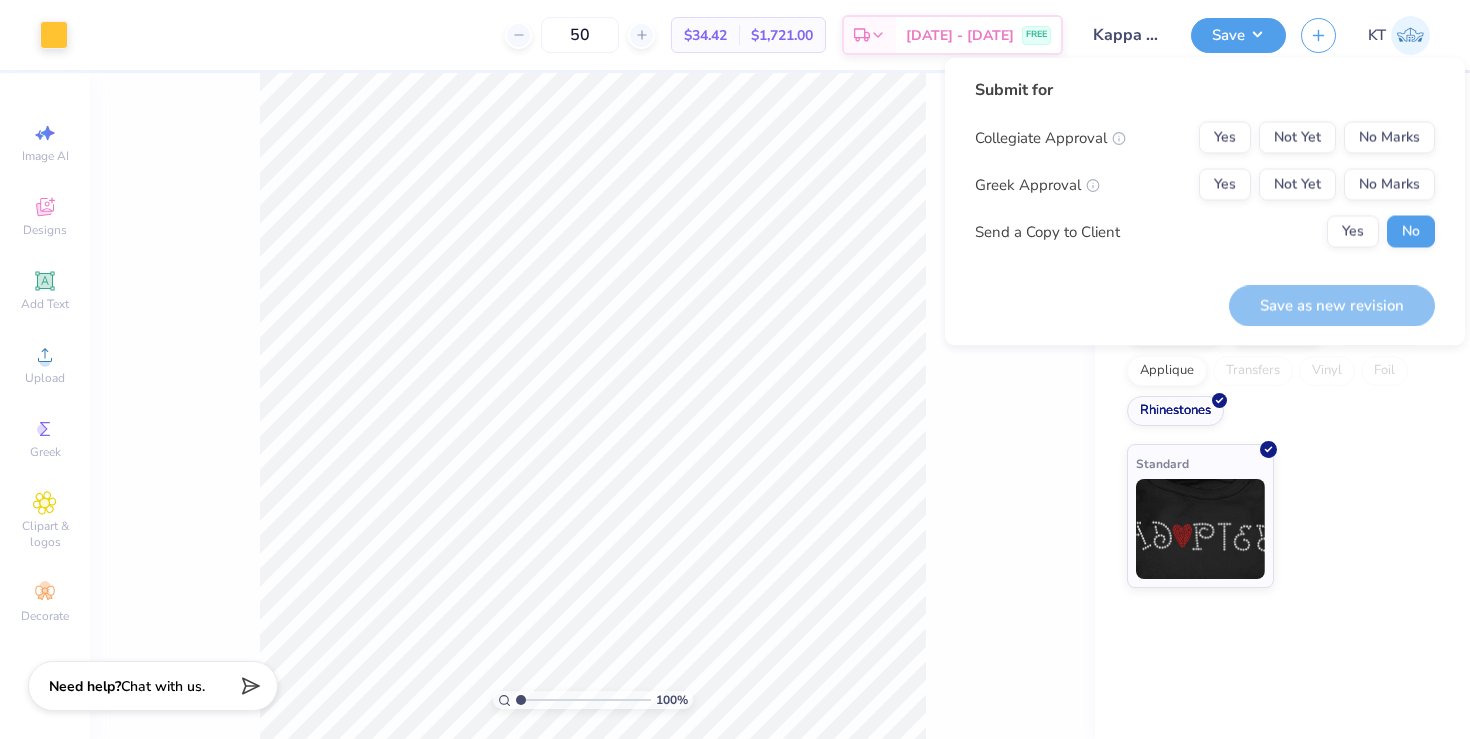 click on "Collegiate Approval Yes Not Yet No Marks Greek Approval Yes Not Yet No Marks Send a Copy to Client Yes No" at bounding box center (1205, 185) 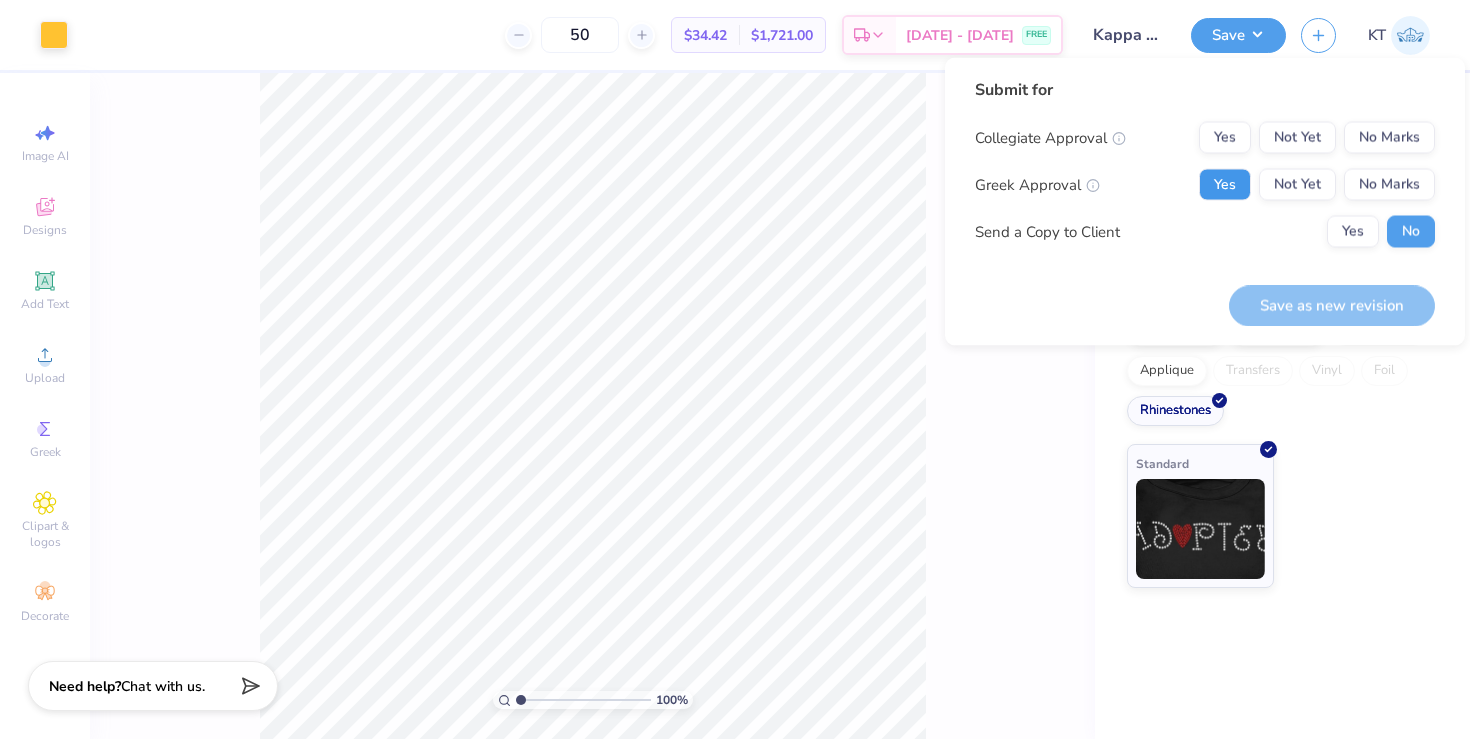 click on "Yes" at bounding box center [1225, 185] 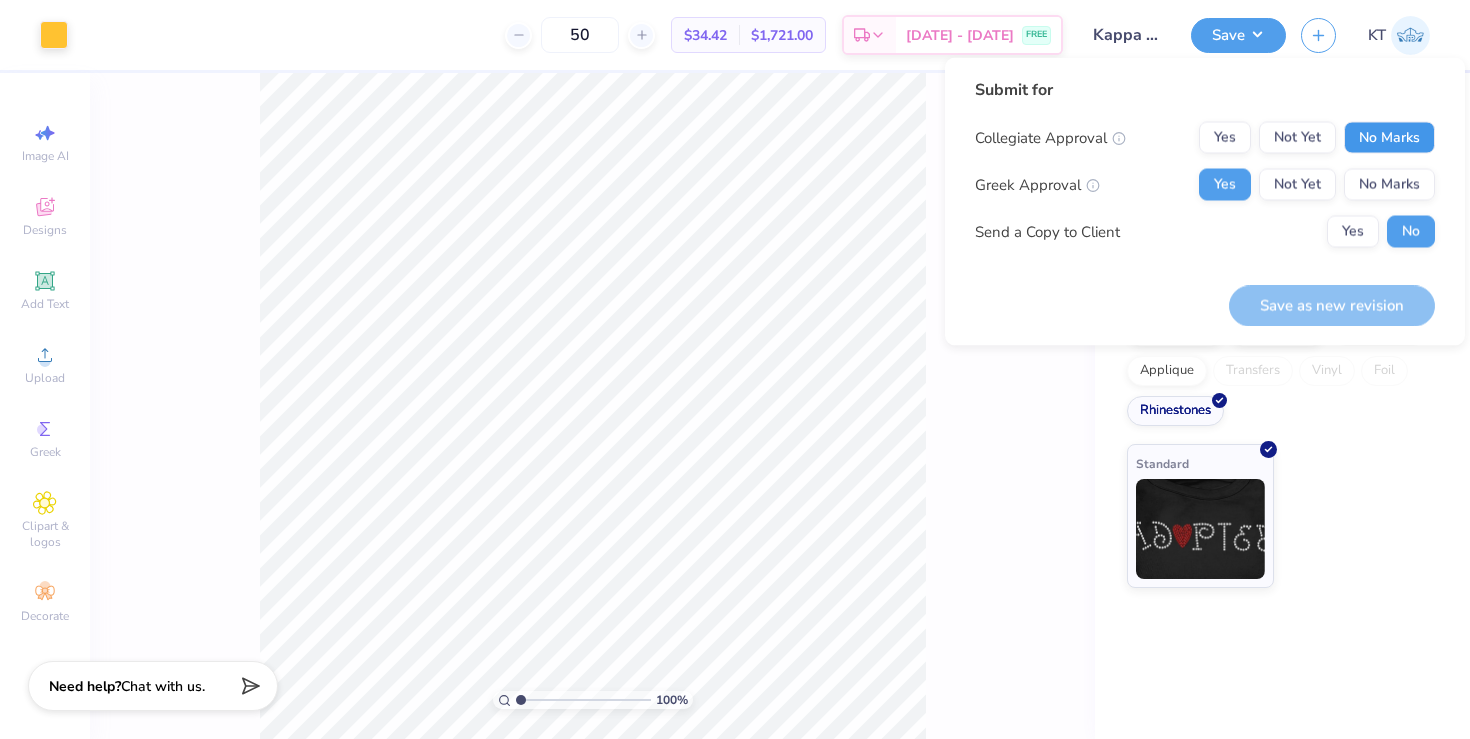 click on "No Marks" at bounding box center [1389, 138] 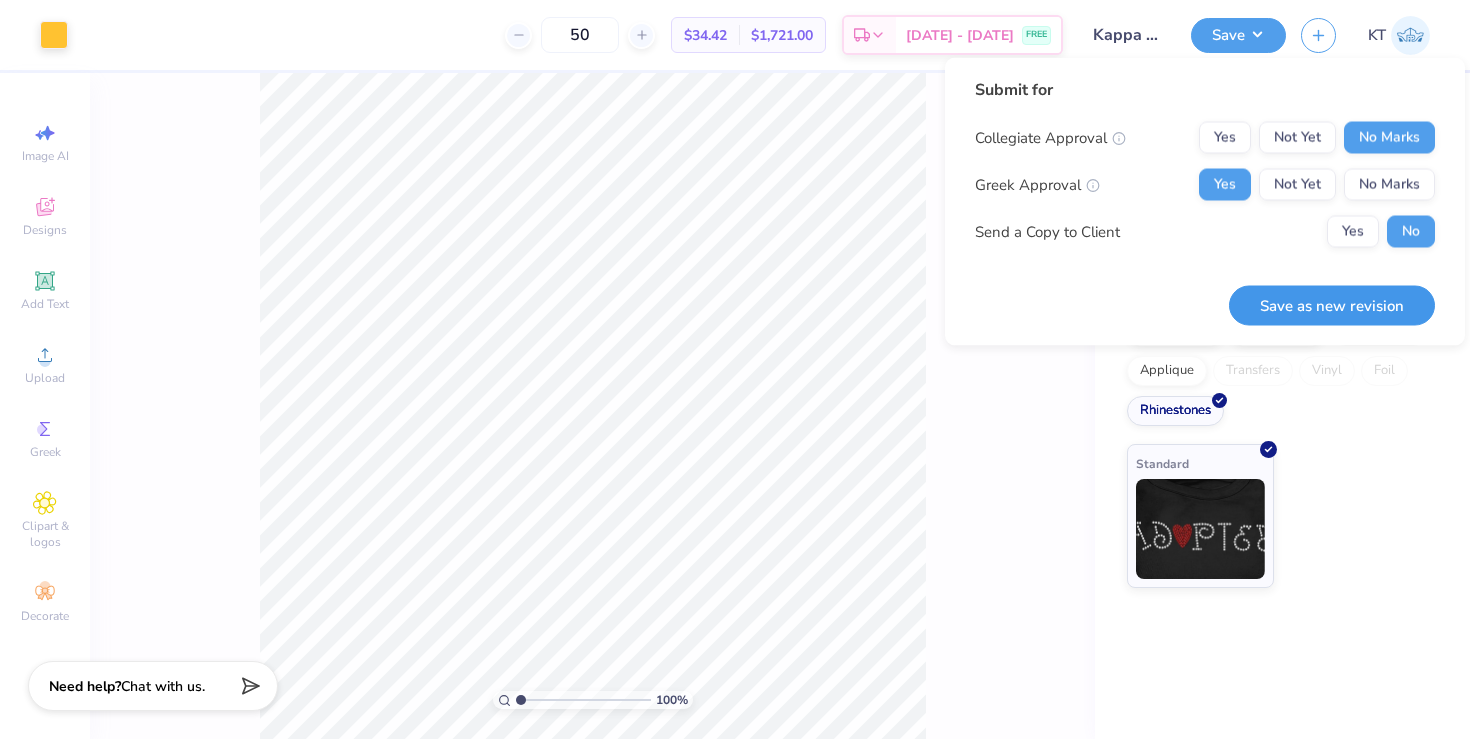 click on "Save as new revision" at bounding box center [1332, 305] 